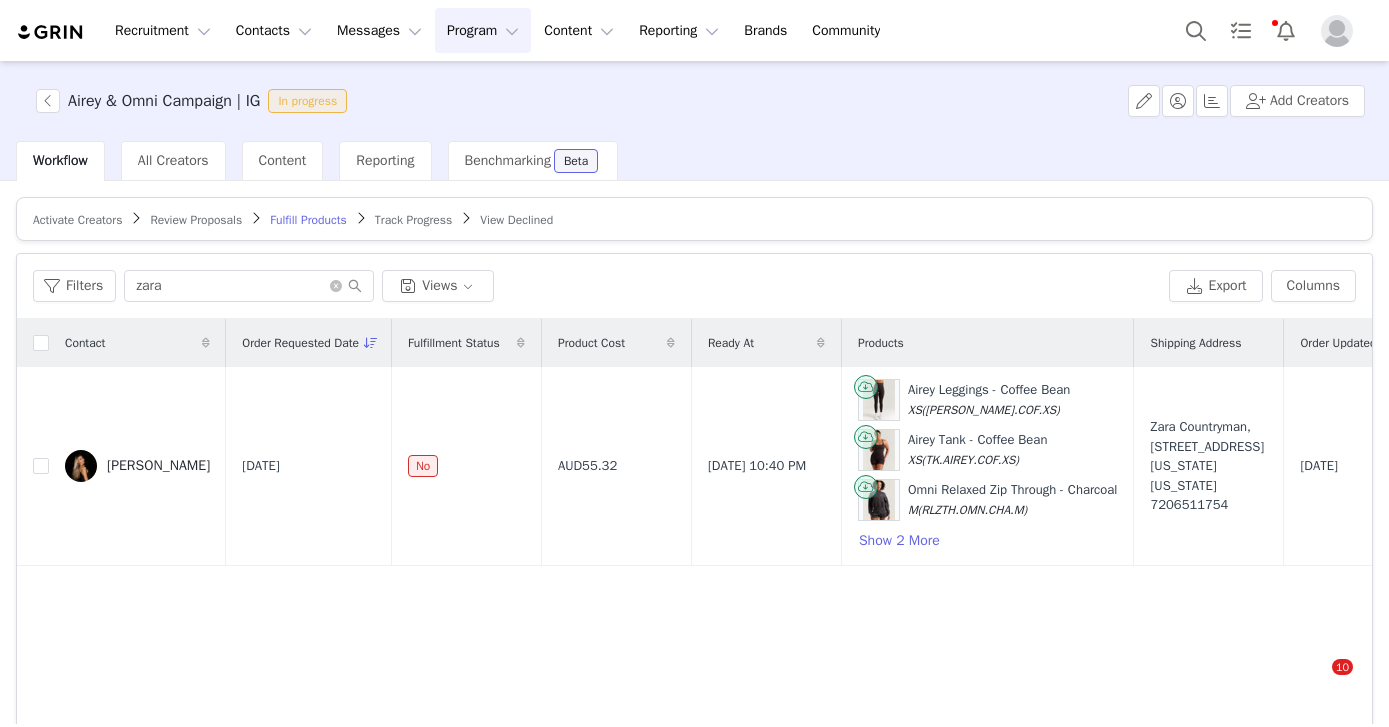 scroll, scrollTop: 0, scrollLeft: 0, axis: both 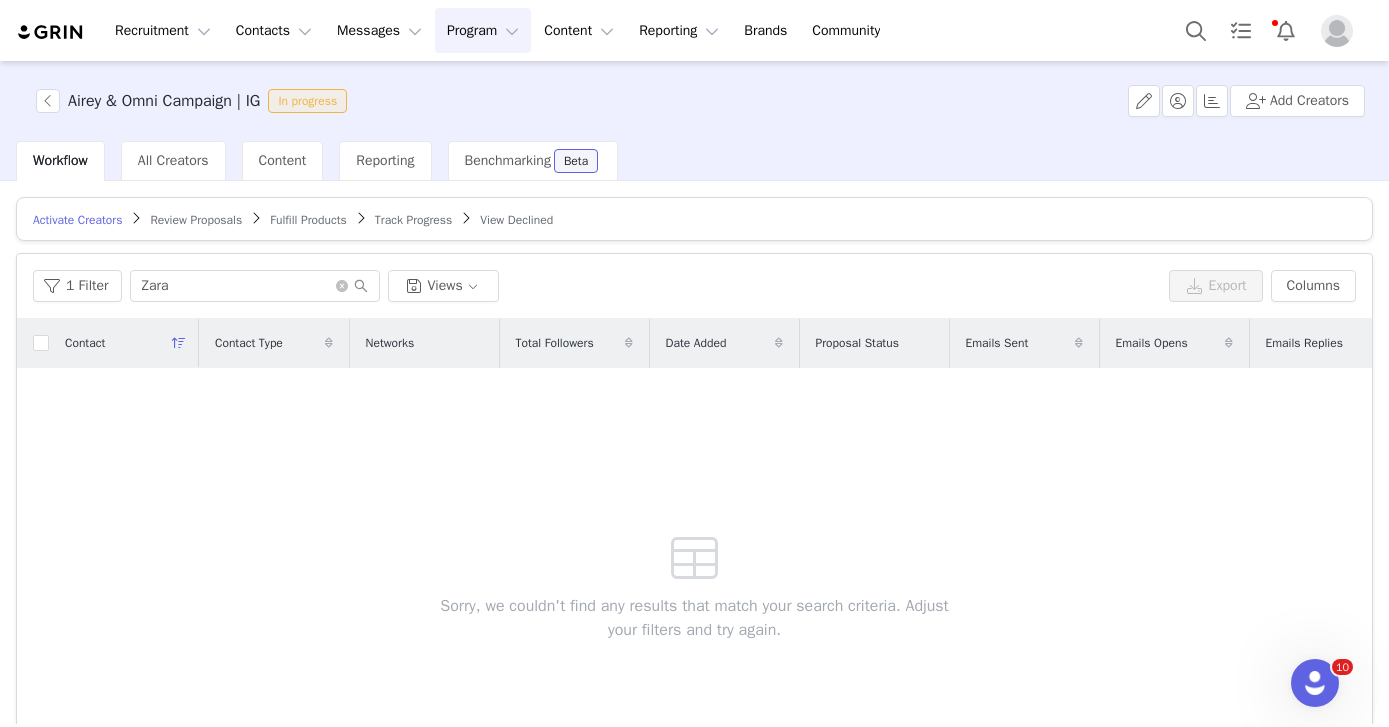click on "Program Program" at bounding box center [483, 30] 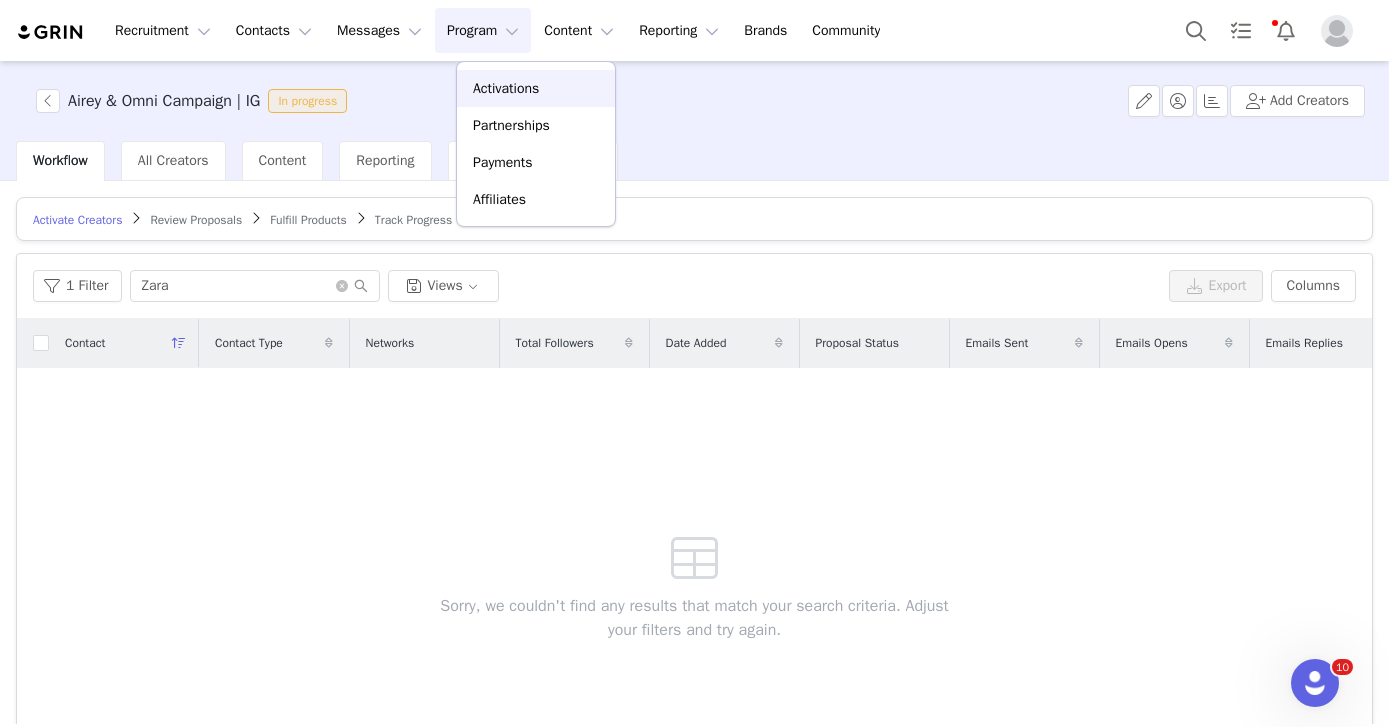click on "Activations" at bounding box center [506, 88] 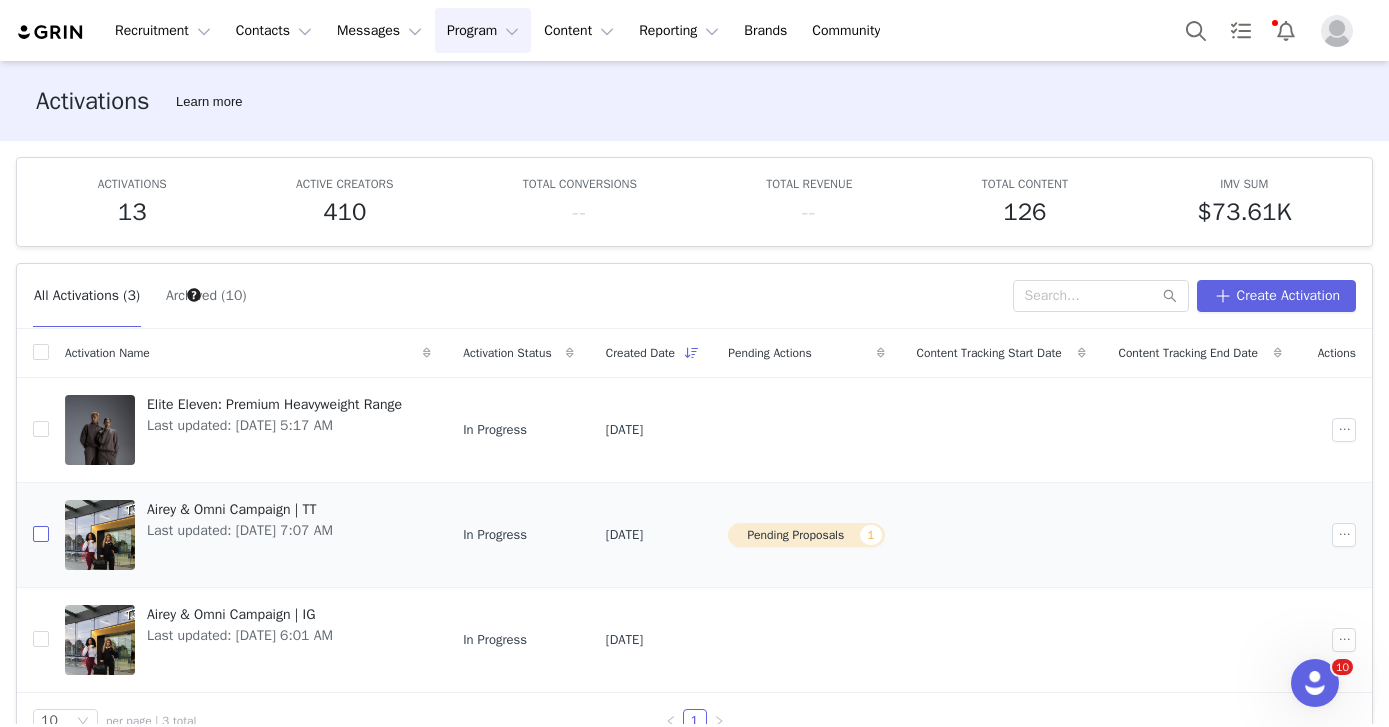 click at bounding box center [41, 534] 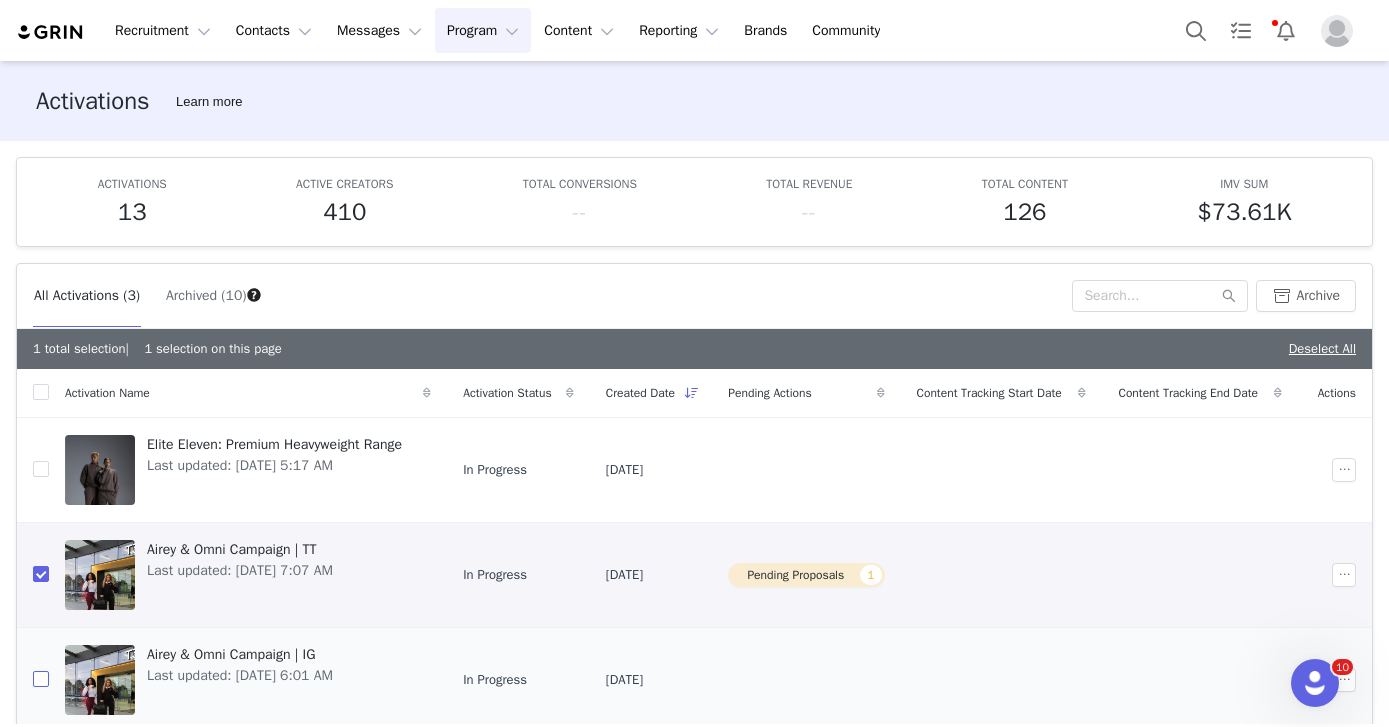 click at bounding box center [41, 679] 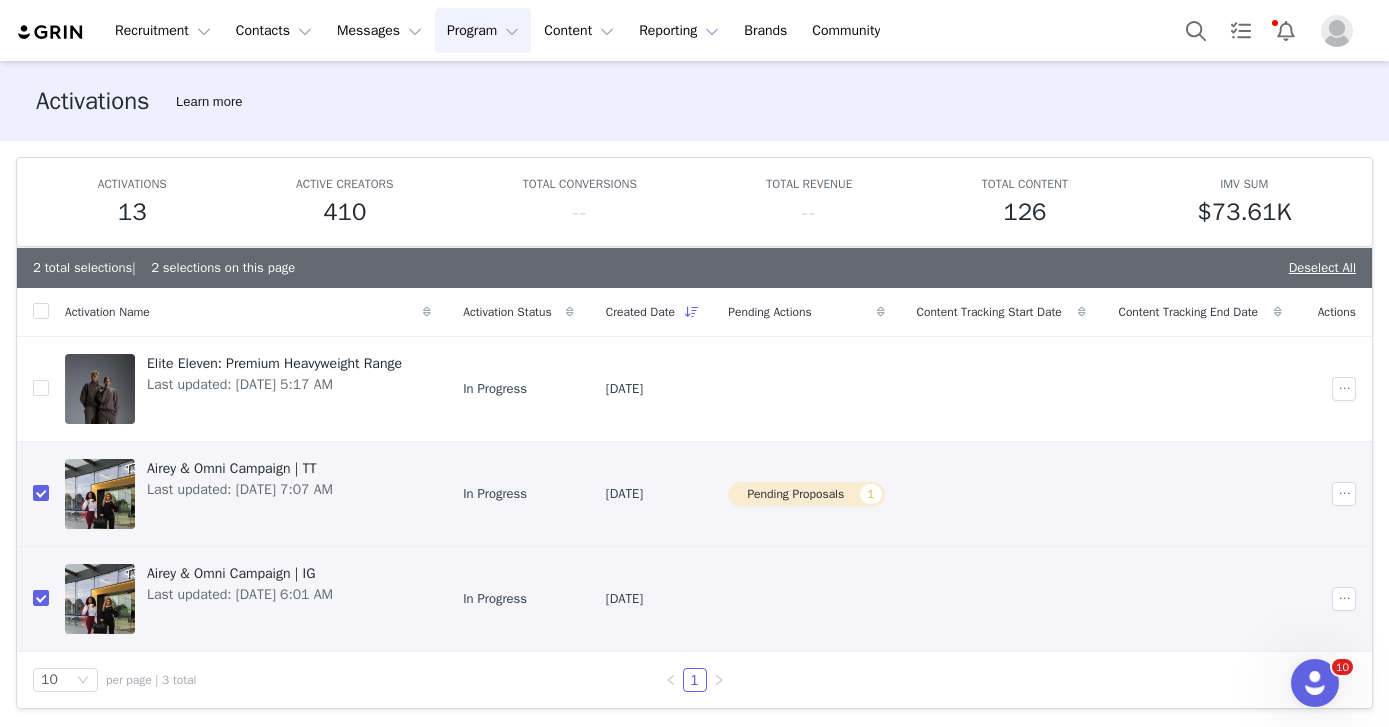 scroll, scrollTop: 0, scrollLeft: 0, axis: both 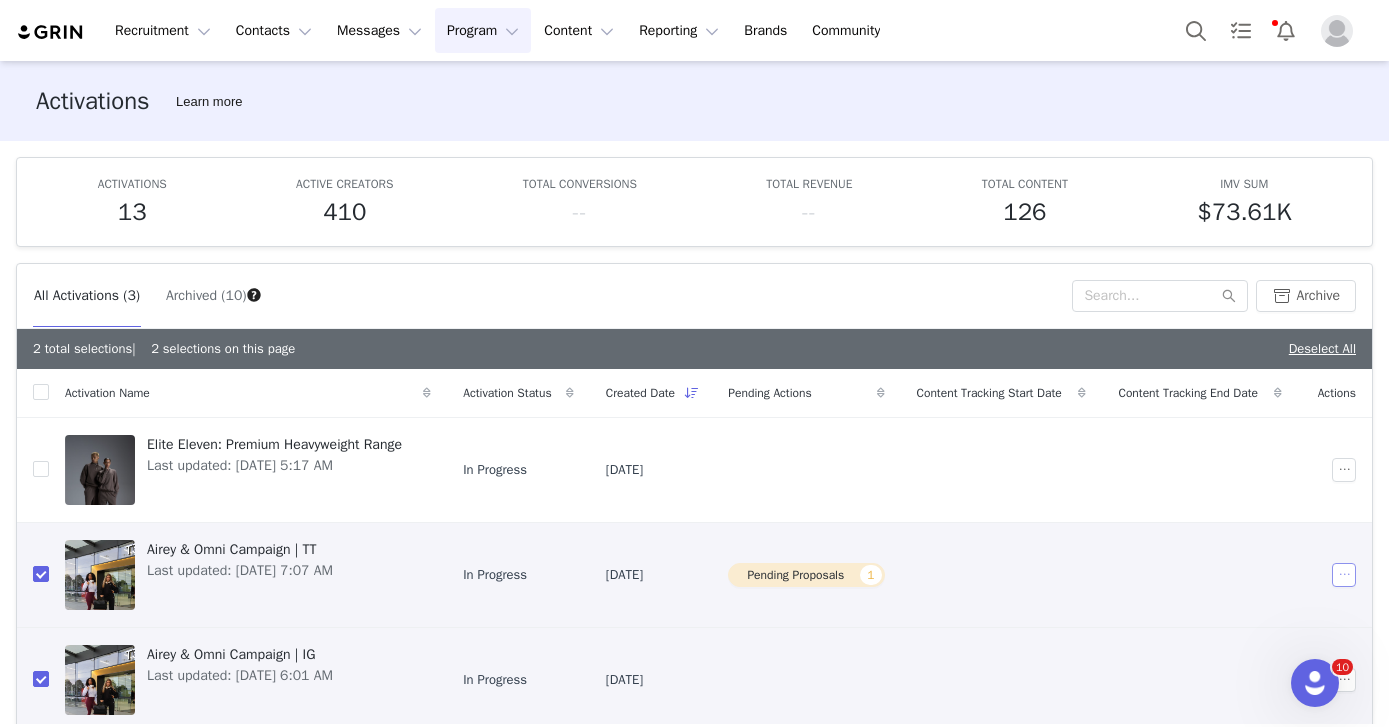click at bounding box center (1344, 575) 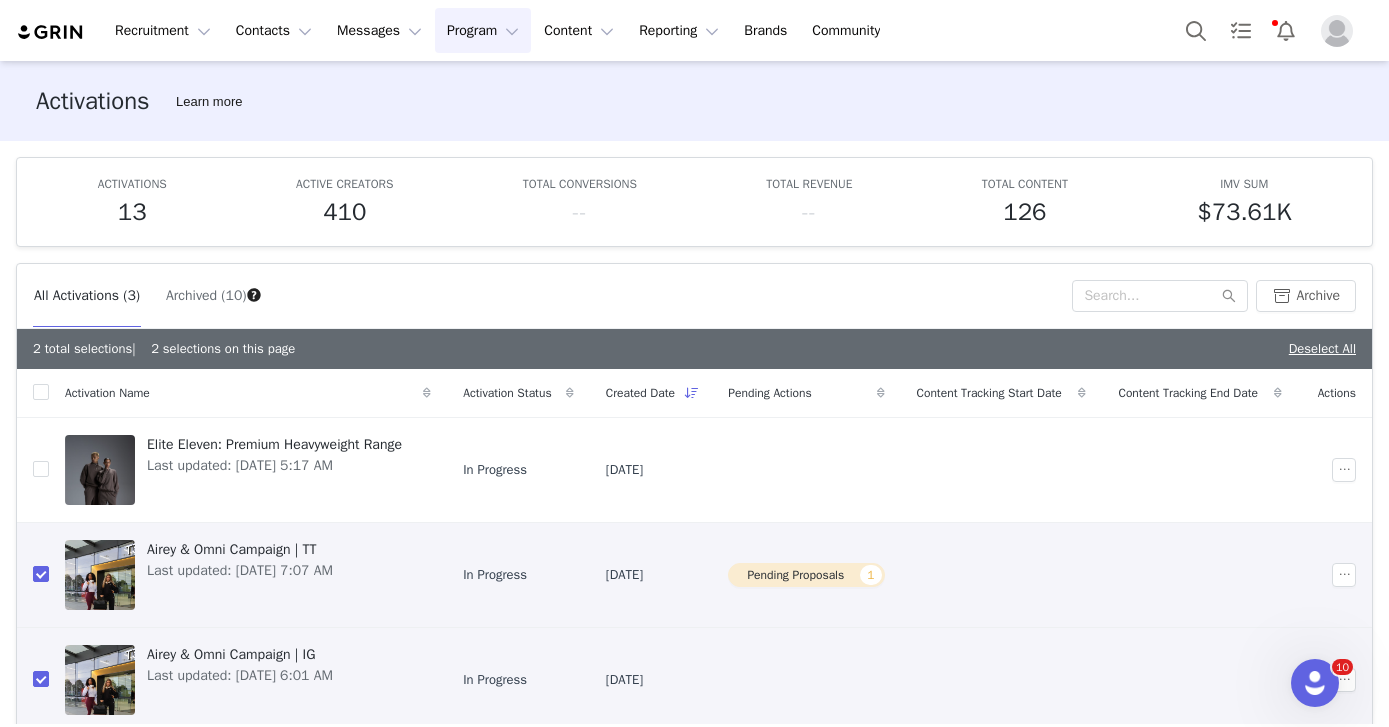 click at bounding box center [1002, 574] 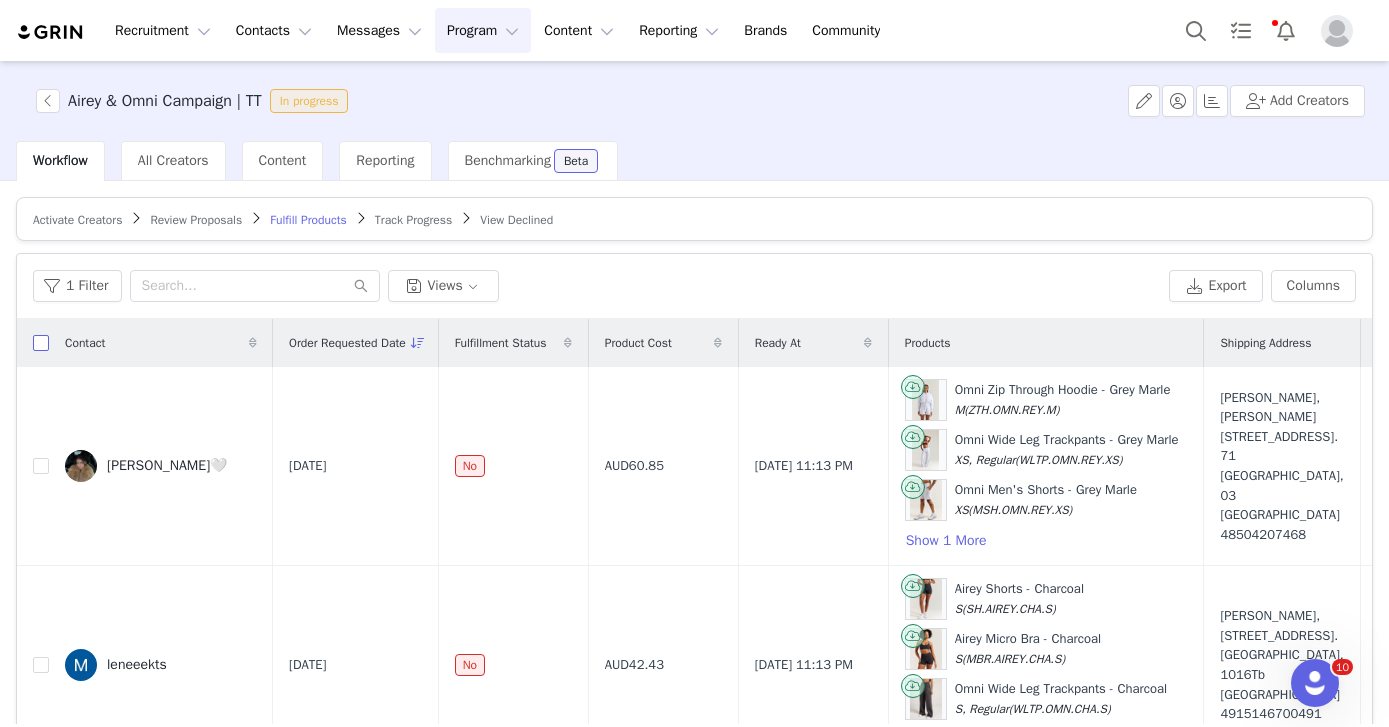 click at bounding box center [41, 343] 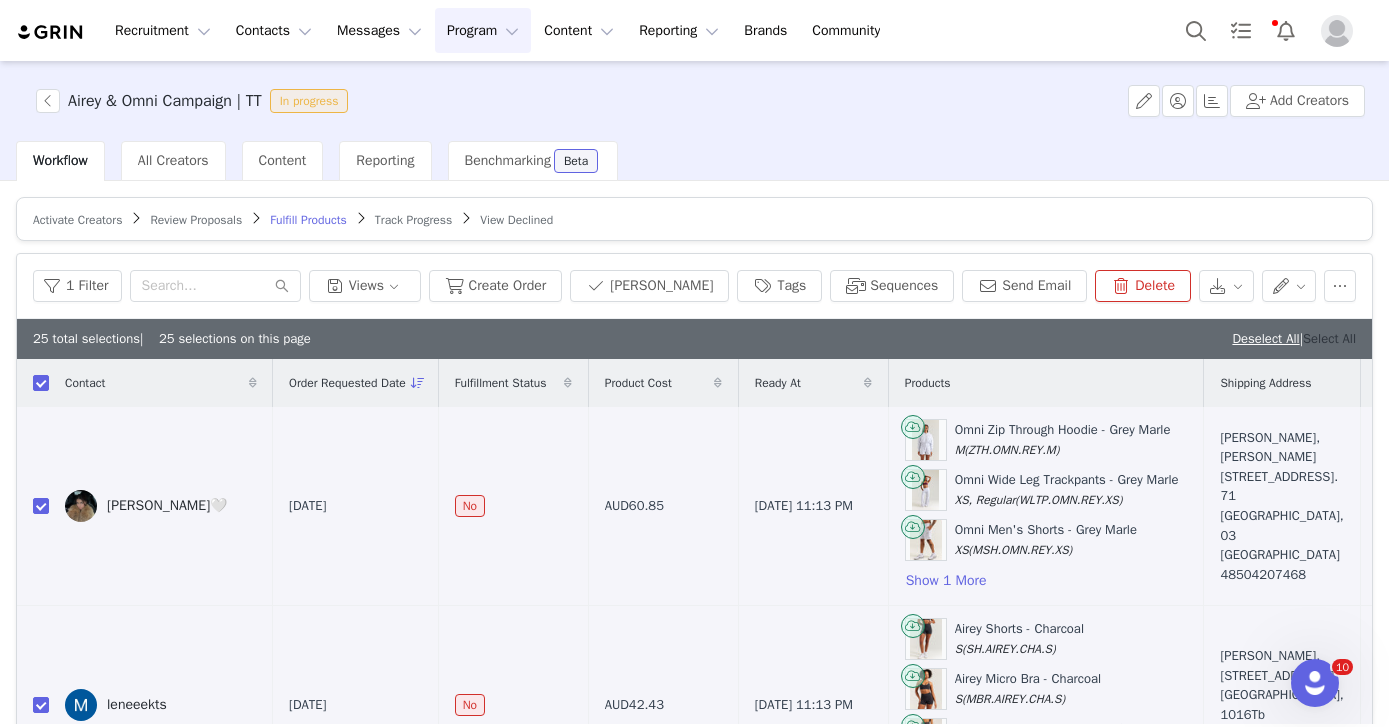 click on "Select All" at bounding box center [1329, 338] 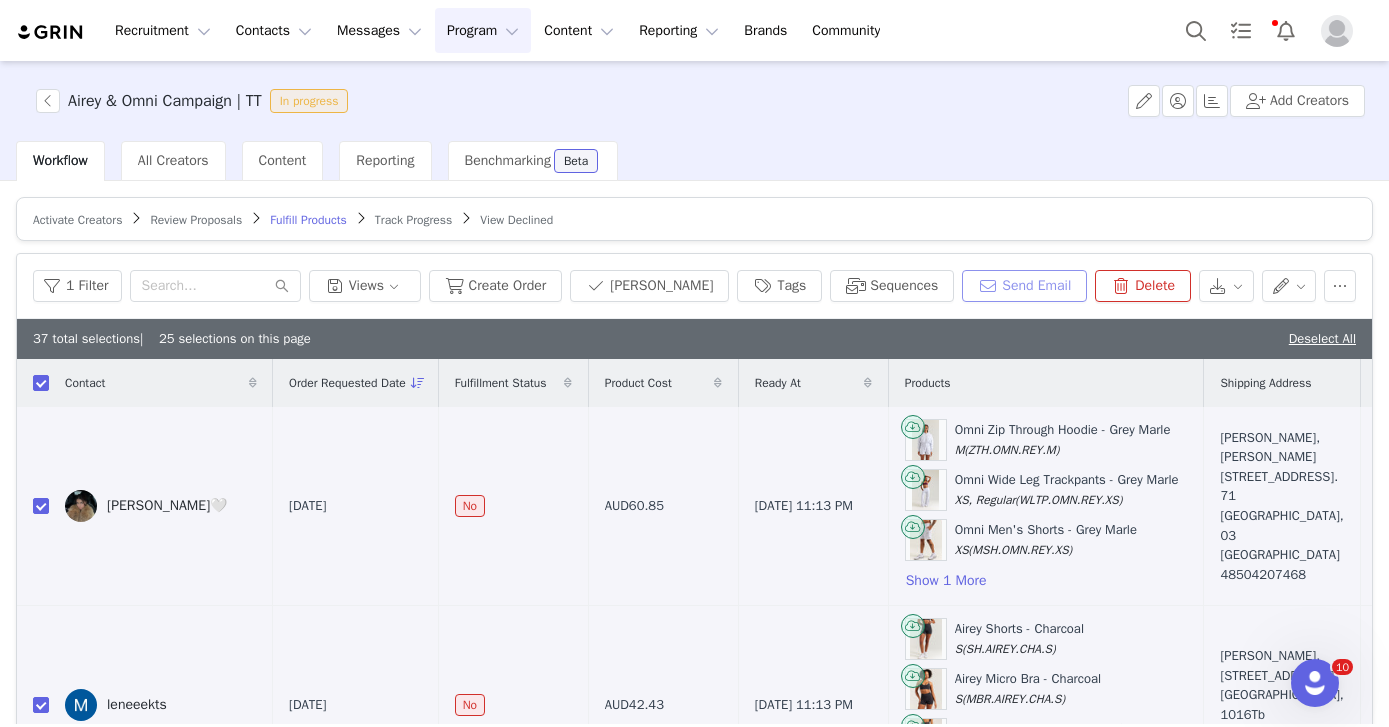 click on "Send Email" at bounding box center [1024, 286] 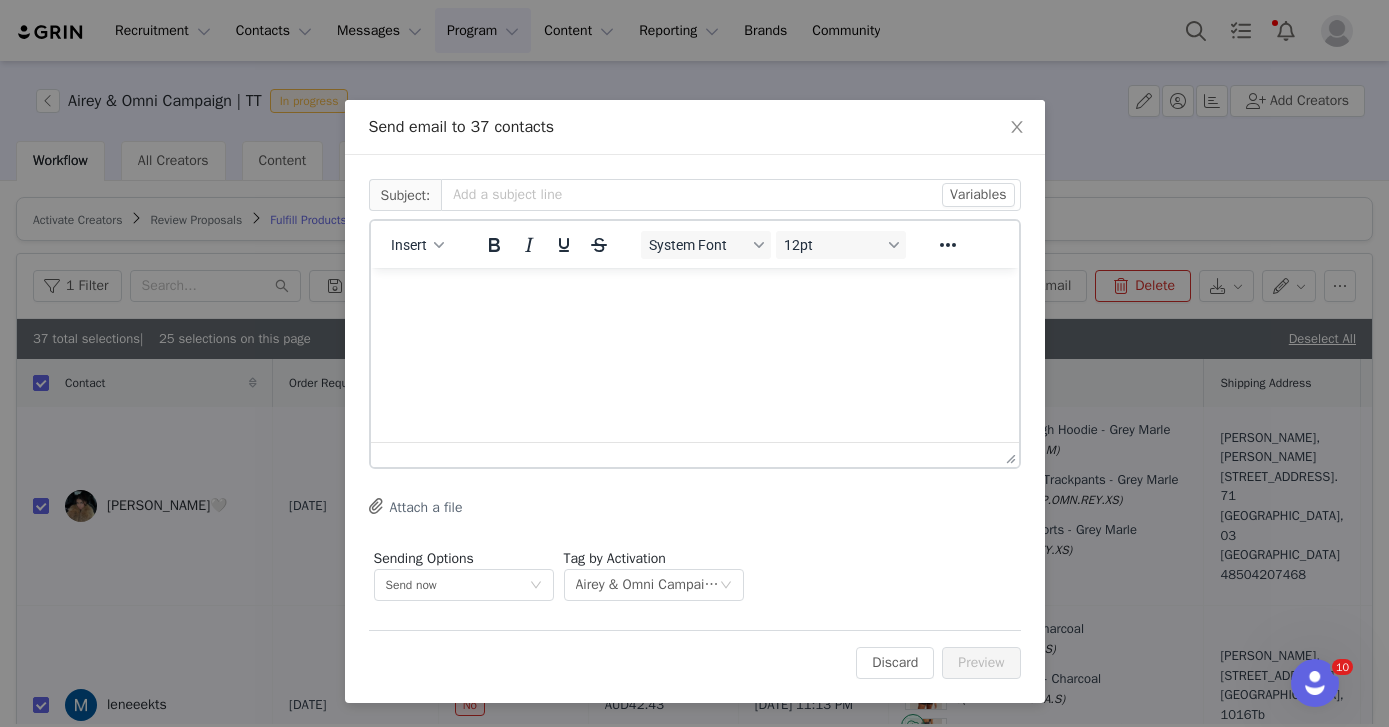 scroll, scrollTop: 0, scrollLeft: 0, axis: both 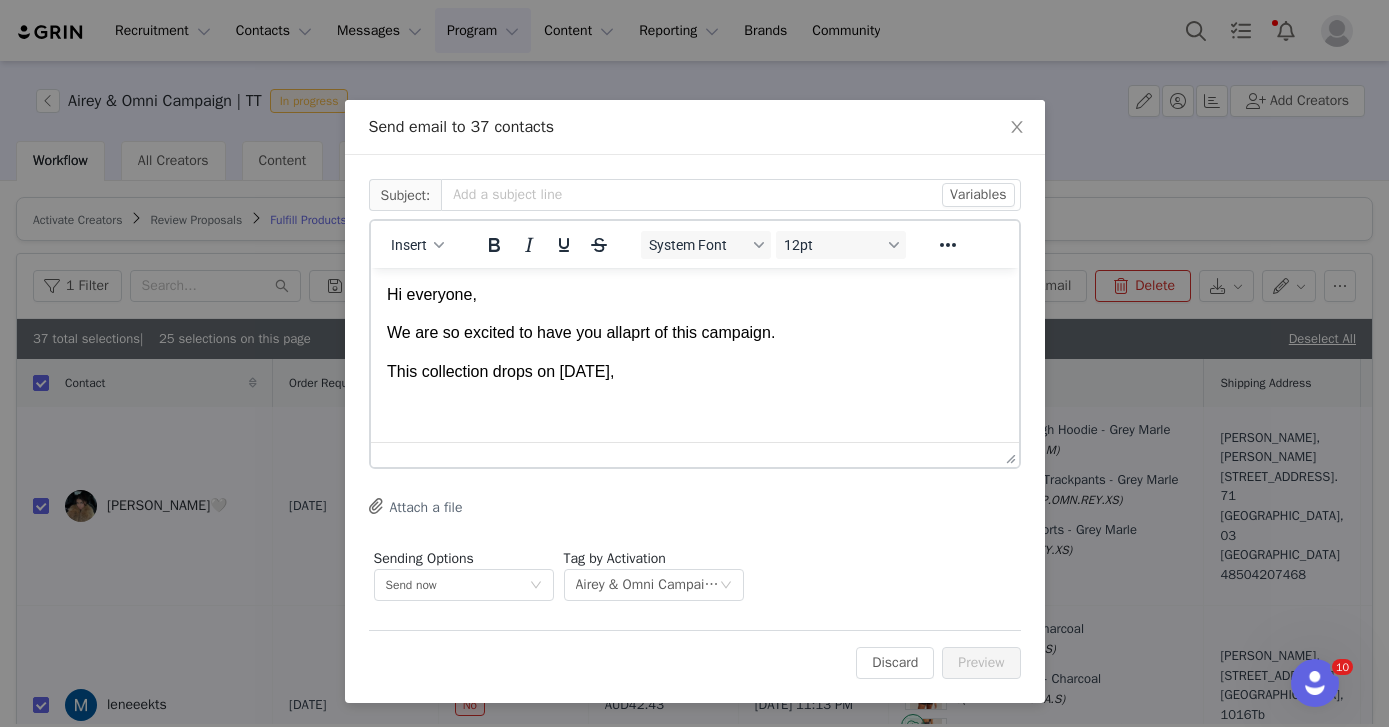 click on "This collection drops on July 16th," at bounding box center (694, 372) 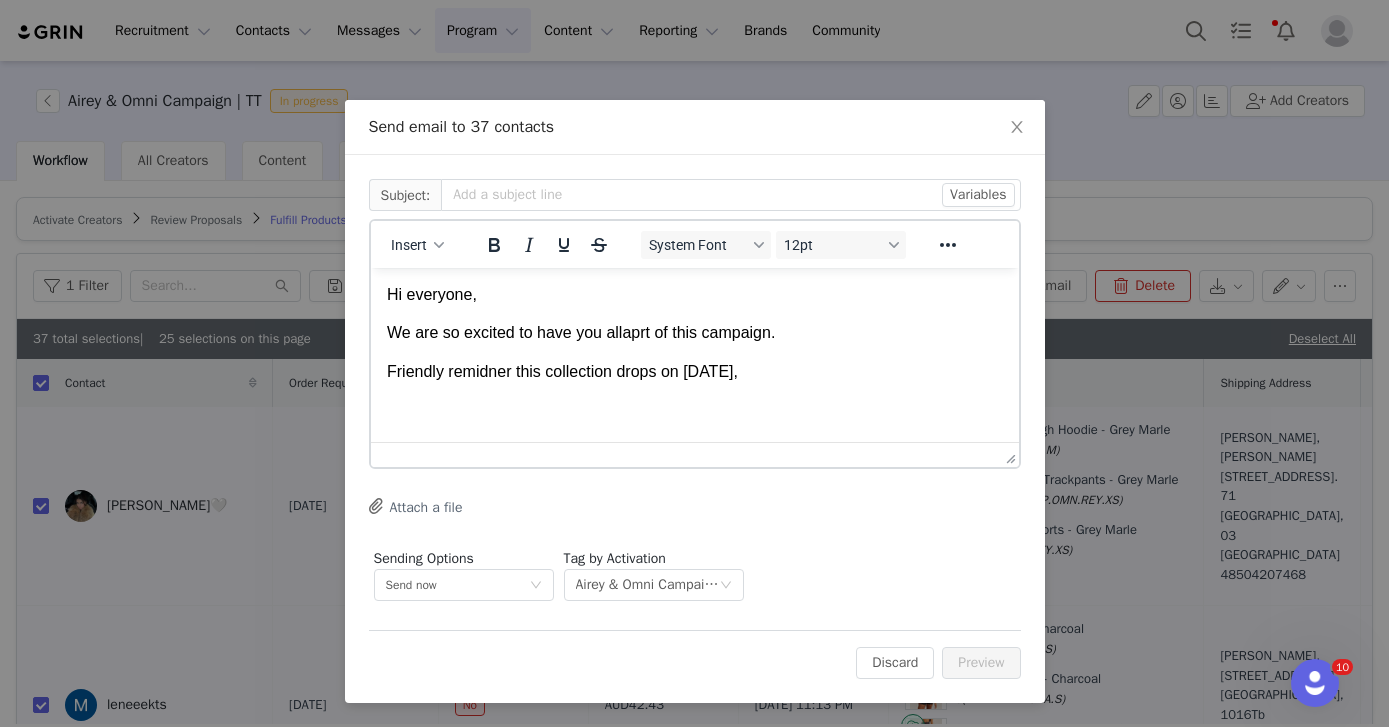 click on "Friendly remidner this collection drops on July 16th," at bounding box center [694, 372] 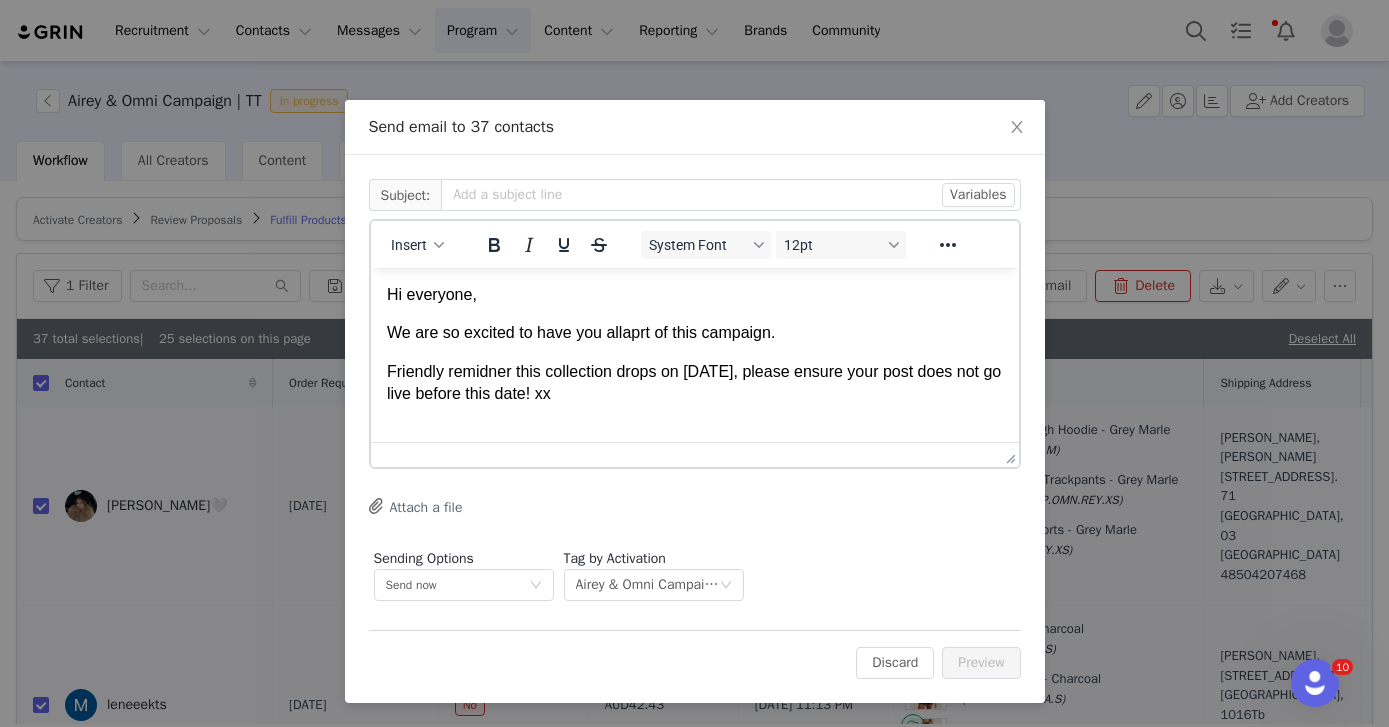 drag, startPoint x: 612, startPoint y: 394, endPoint x: 377, endPoint y: 371, distance: 236.12285 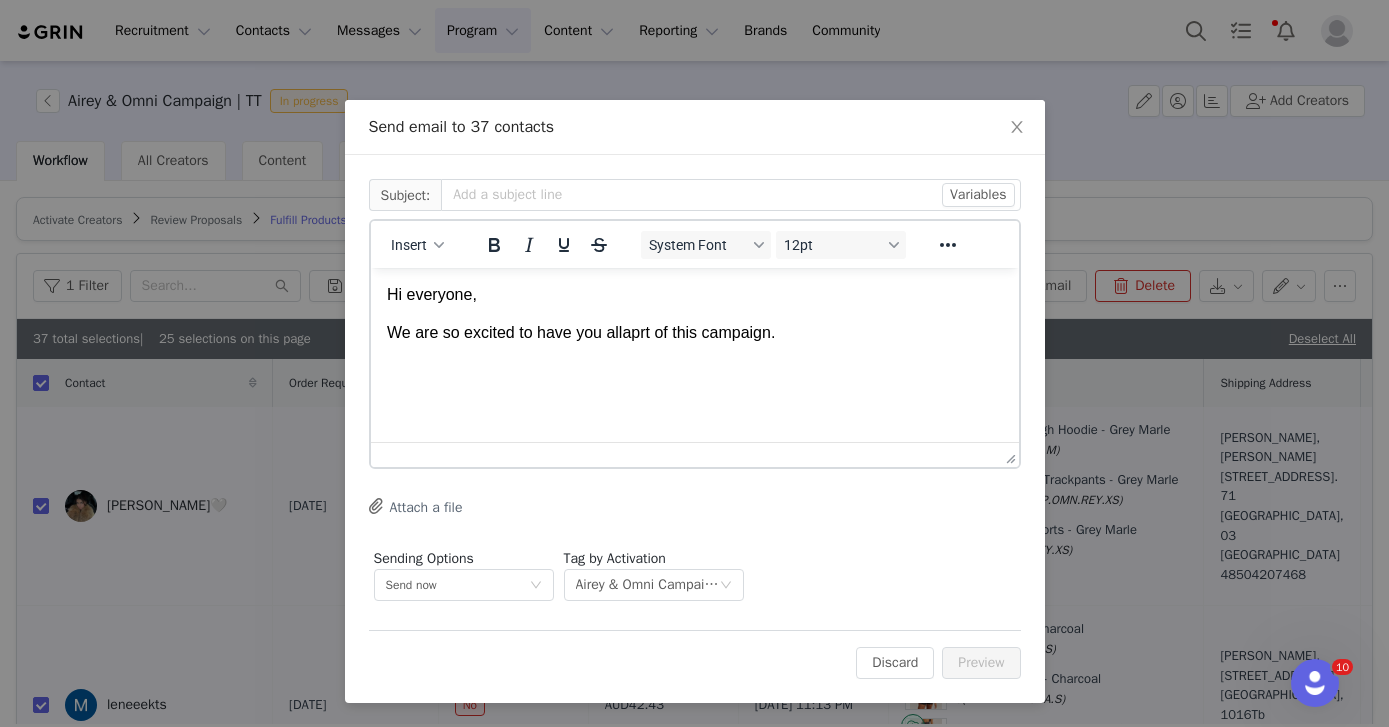 click on "We are so excited to have you allaprt of this campaign." at bounding box center [694, 333] 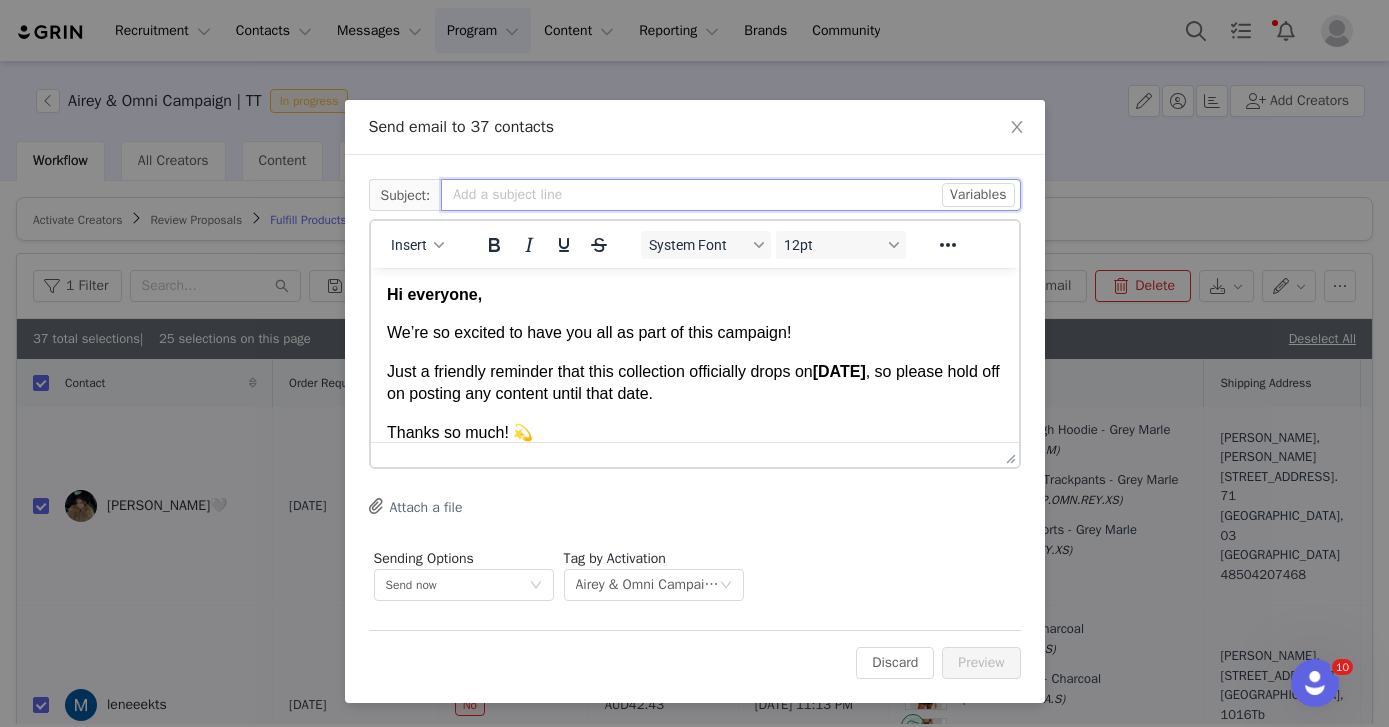 click at bounding box center [730, 195] 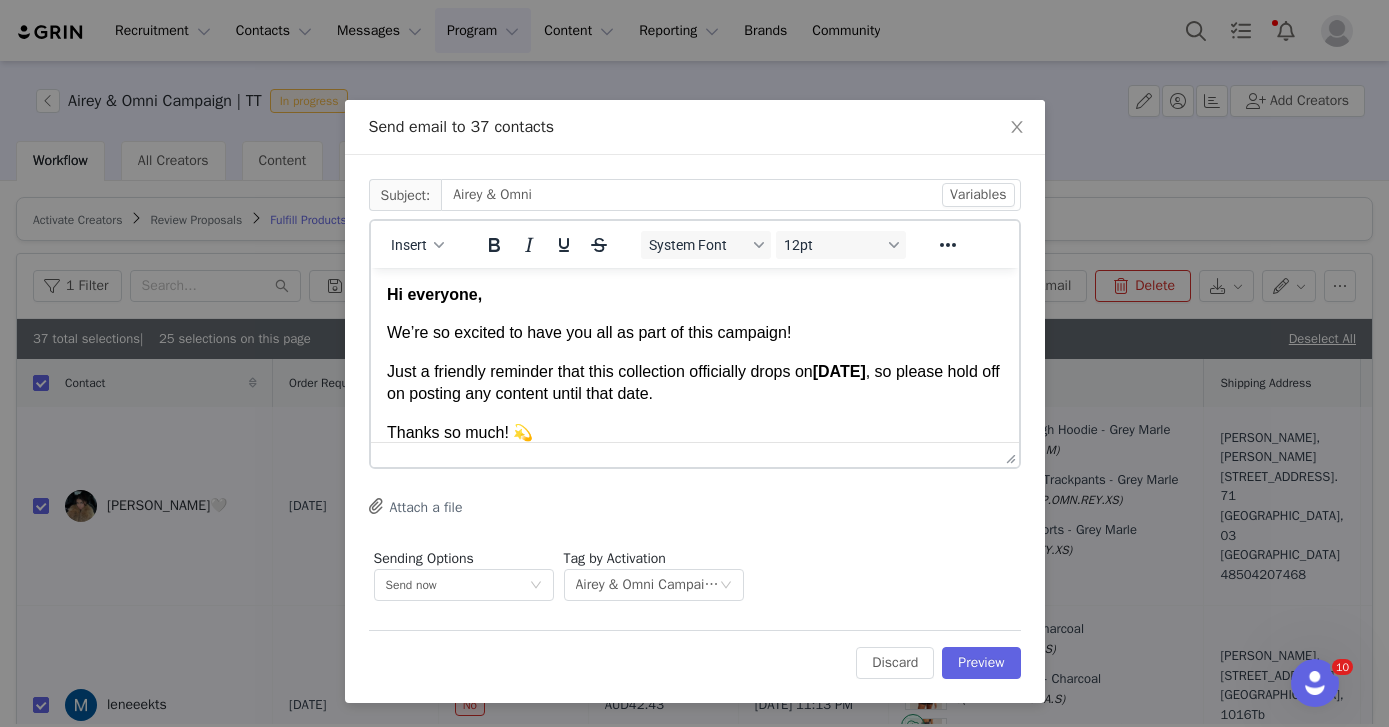 click on "Just a friendly reminder that this collection officially drops on  July 16th , so please hold off on posting any content until that date." at bounding box center [694, 383] 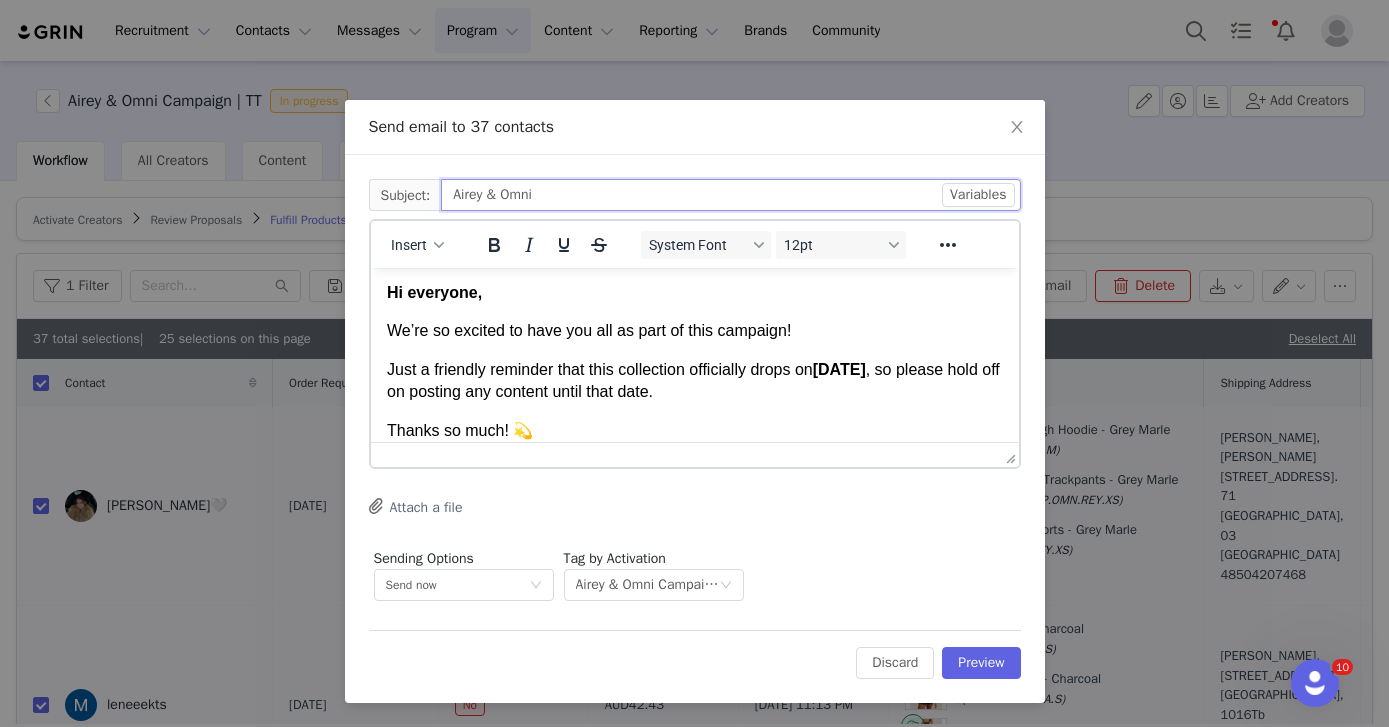 click on "Airey & Omni" at bounding box center (730, 195) 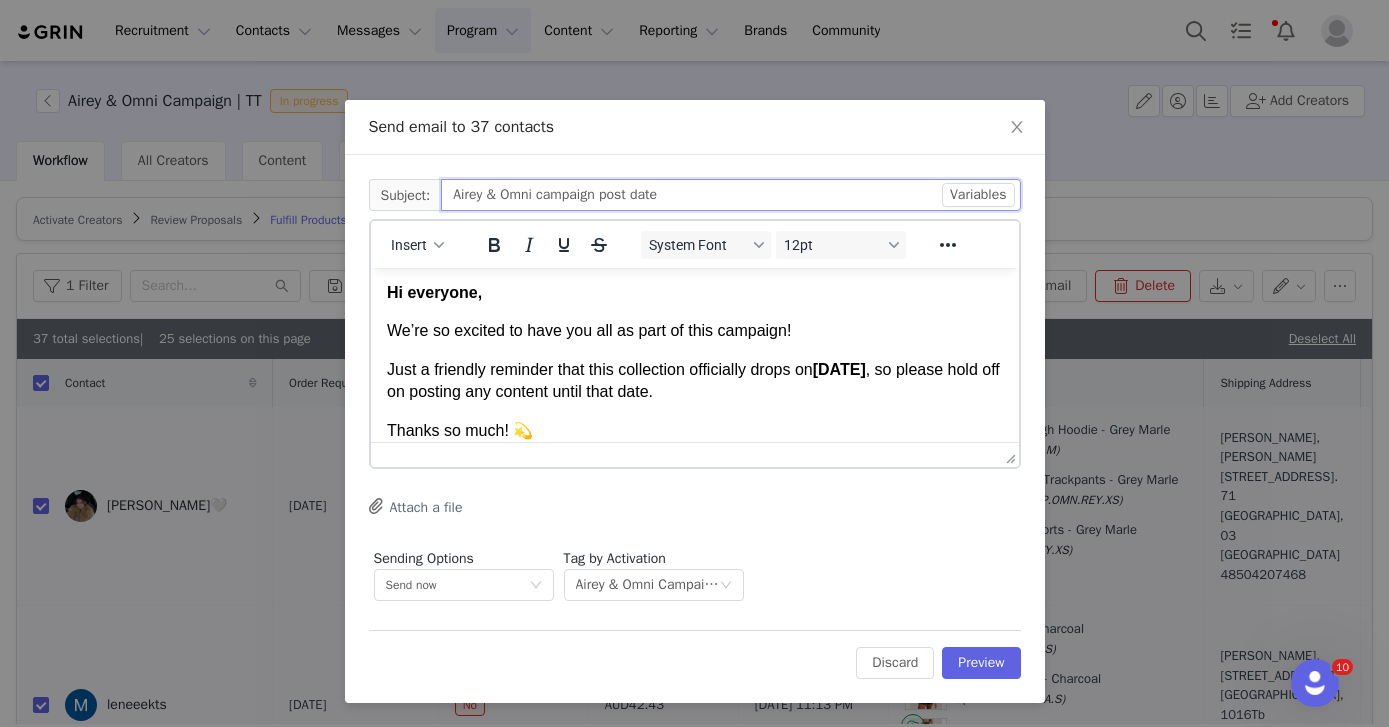 type on "Airey & Omni campaign post date" 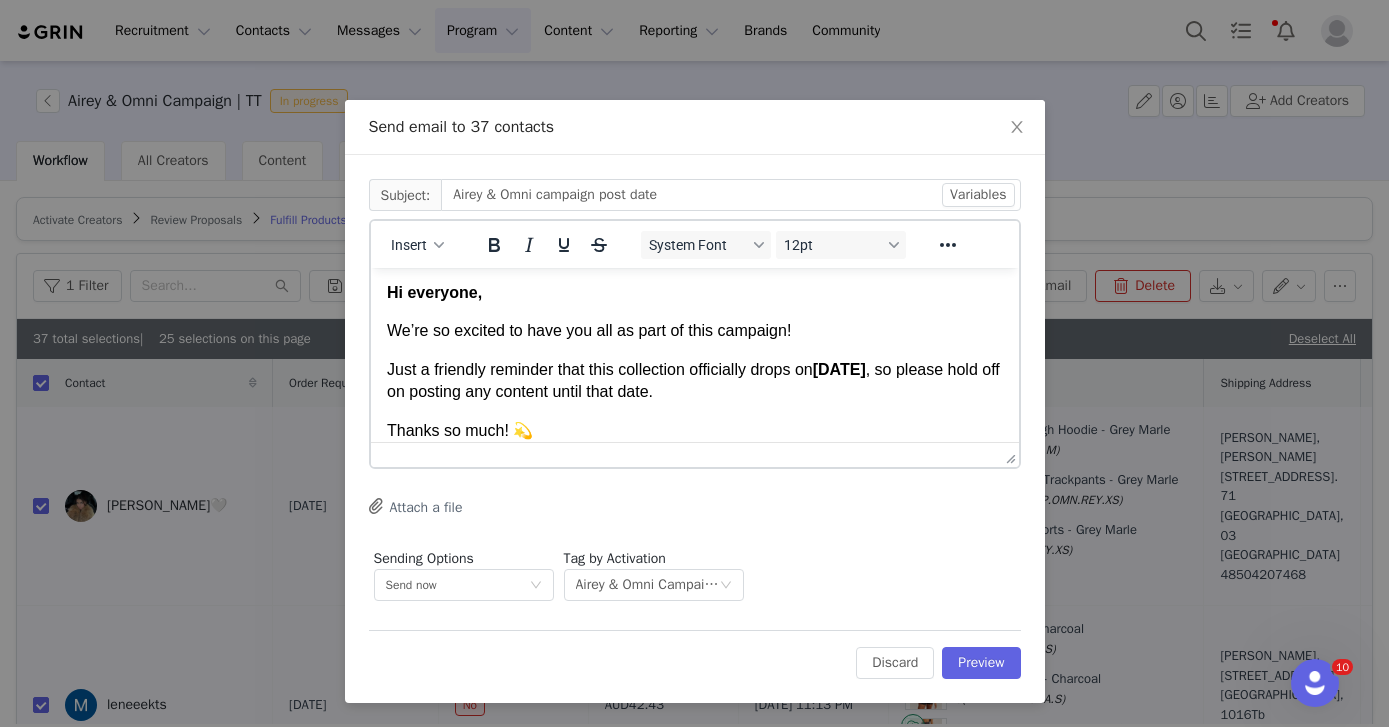 click on "Just a friendly reminder that this collection officially drops on  July 16th , so please hold off on posting any content until that date." at bounding box center (694, 381) 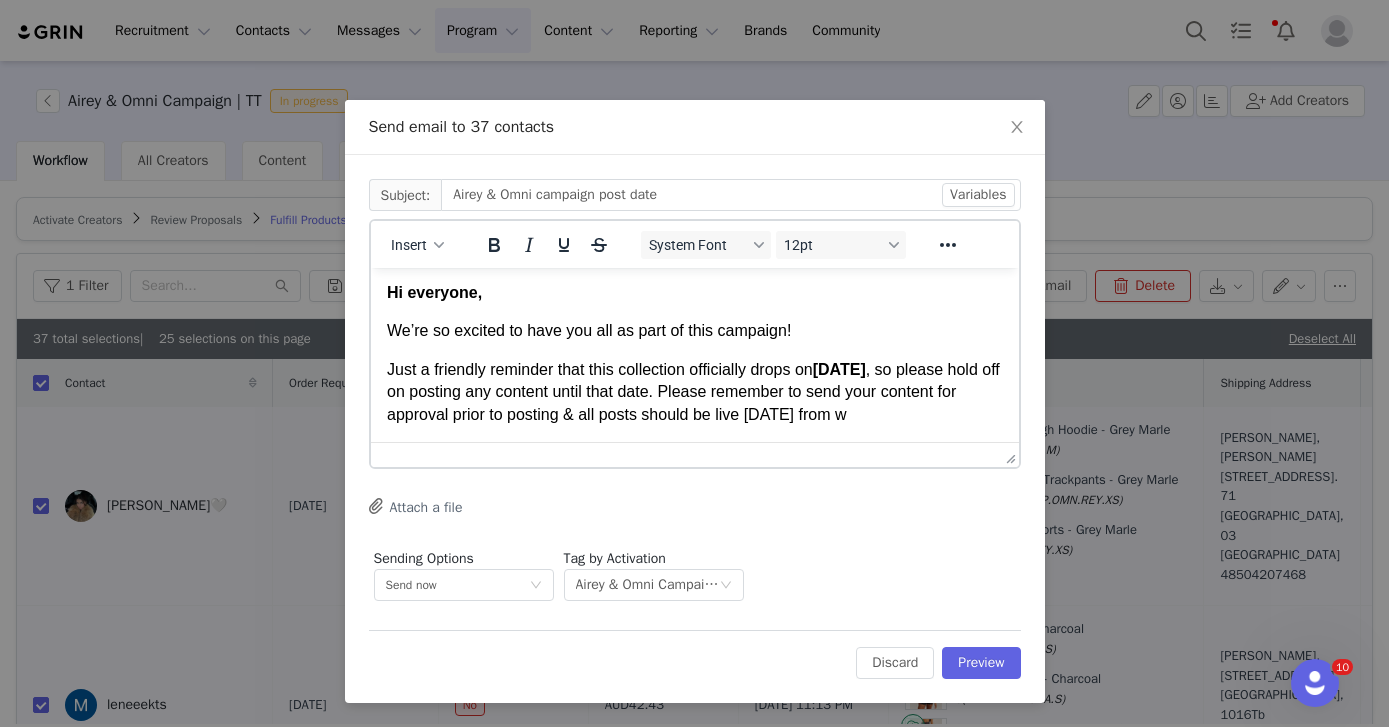 scroll, scrollTop: 6, scrollLeft: 0, axis: vertical 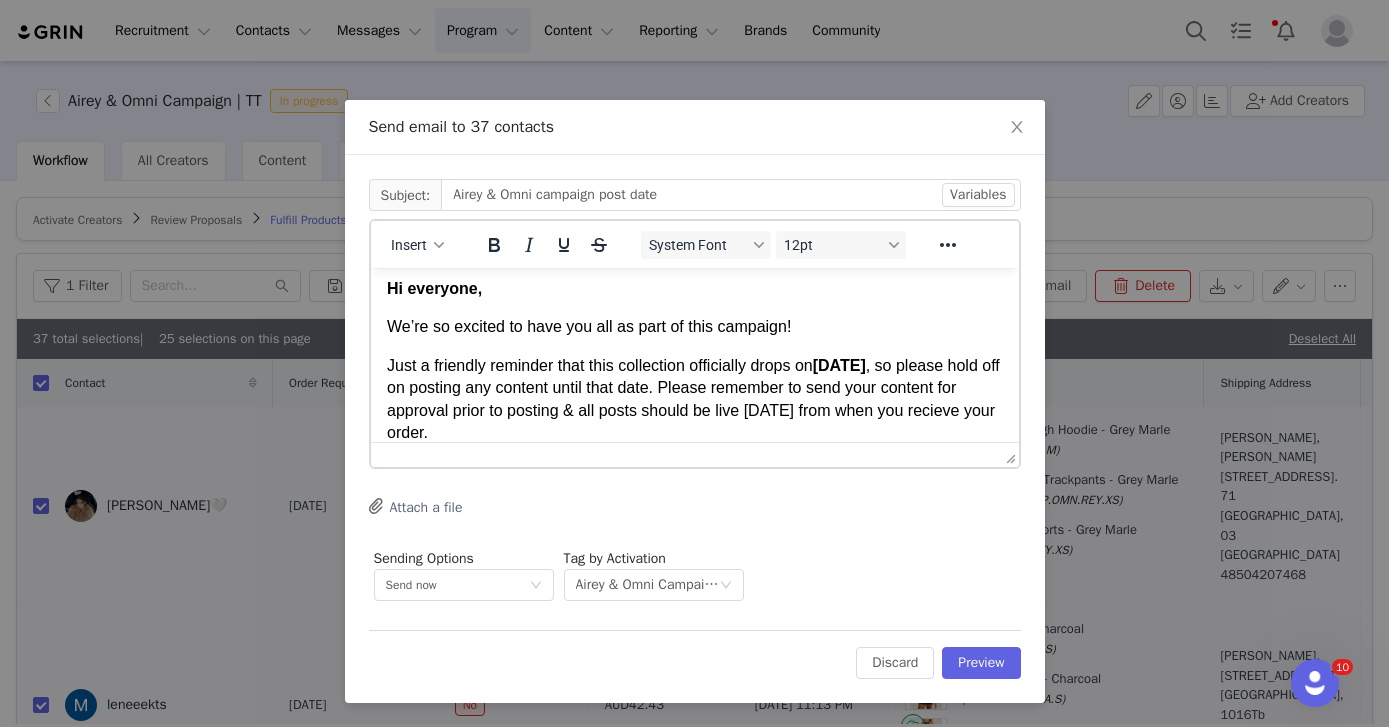 drag, startPoint x: 612, startPoint y: 424, endPoint x: 729, endPoint y: 393, distance: 121.037186 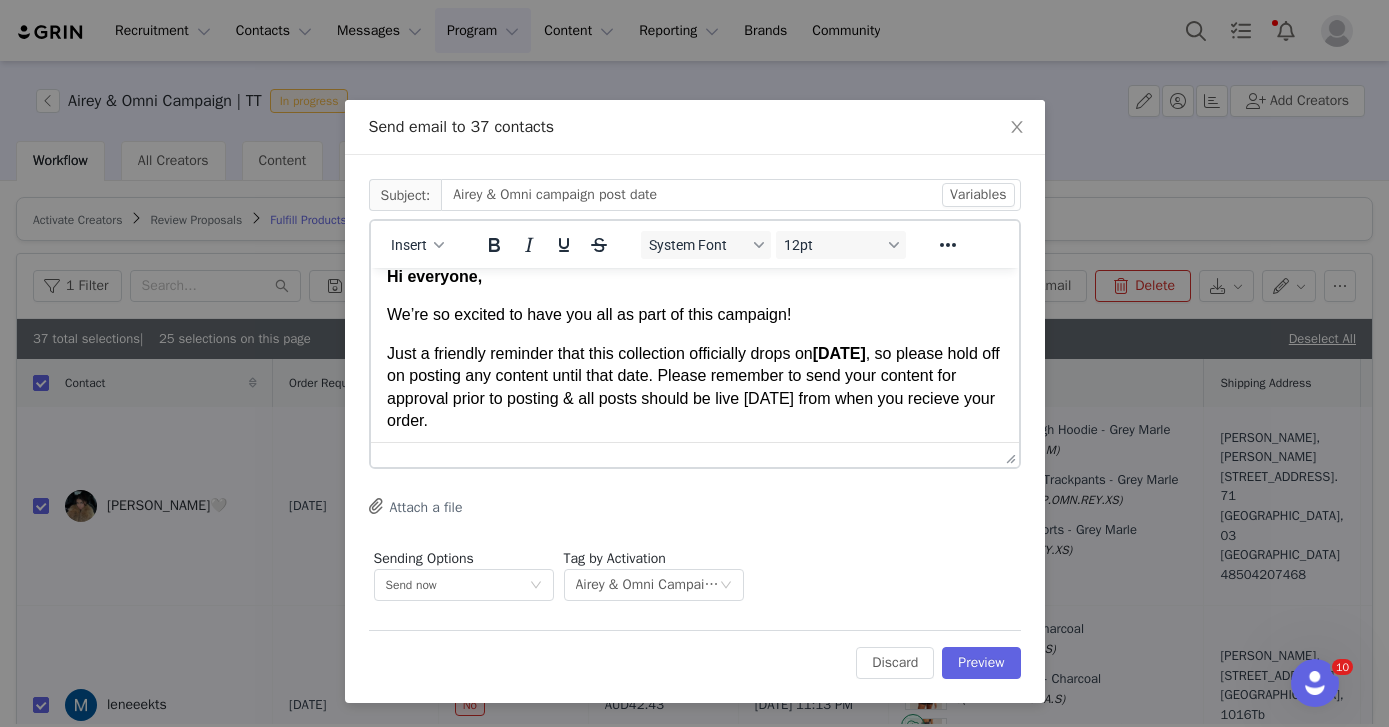 drag, startPoint x: 646, startPoint y: 440, endPoint x: 380, endPoint y: 354, distance: 279.5568 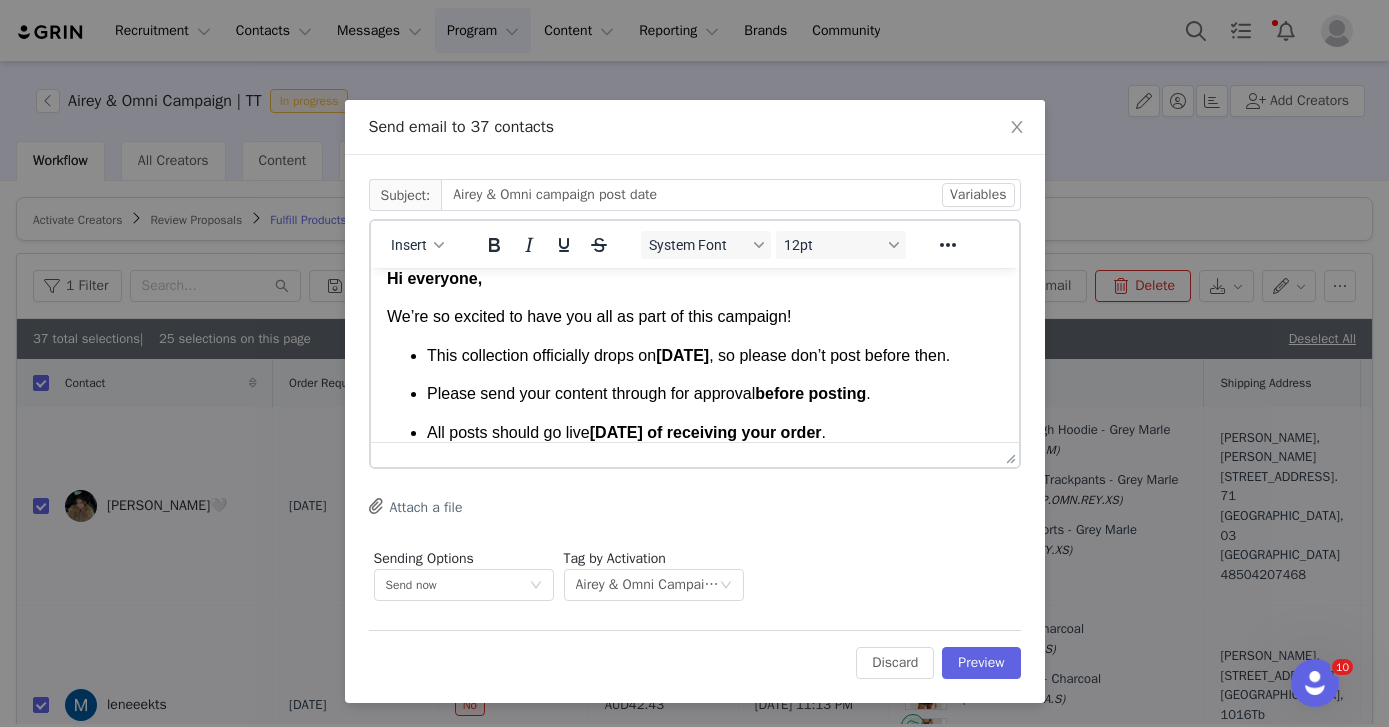 click on "Hi everyone, We’re so excited to have you all as part of this campaign! This collection officially drops on  July 16th , so please don’t post before then. Please send your content through for approval  before posting . All posts should go live  within 2 weeks of receiving your order . Thanks so much! 💫" at bounding box center (694, 394) 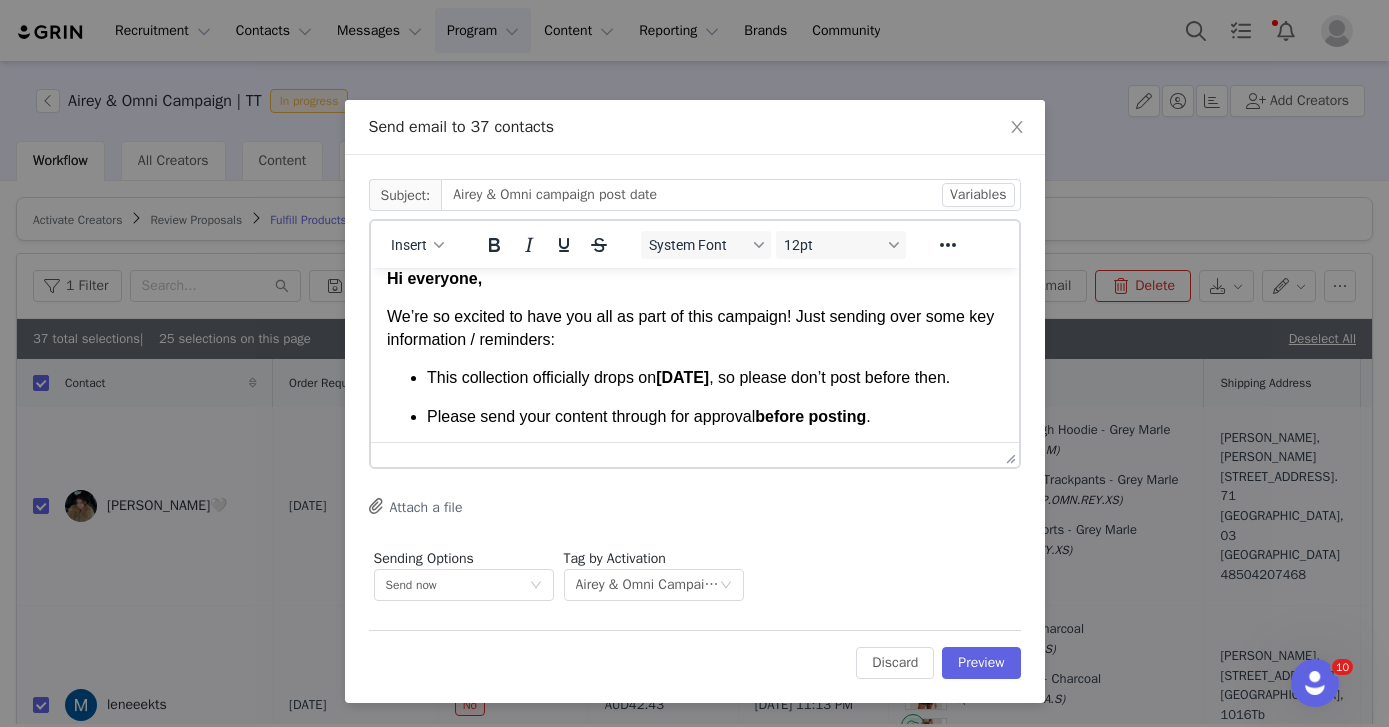 click on "This collection officially drops on  July 16th , so please don’t post before then." at bounding box center (714, 378) 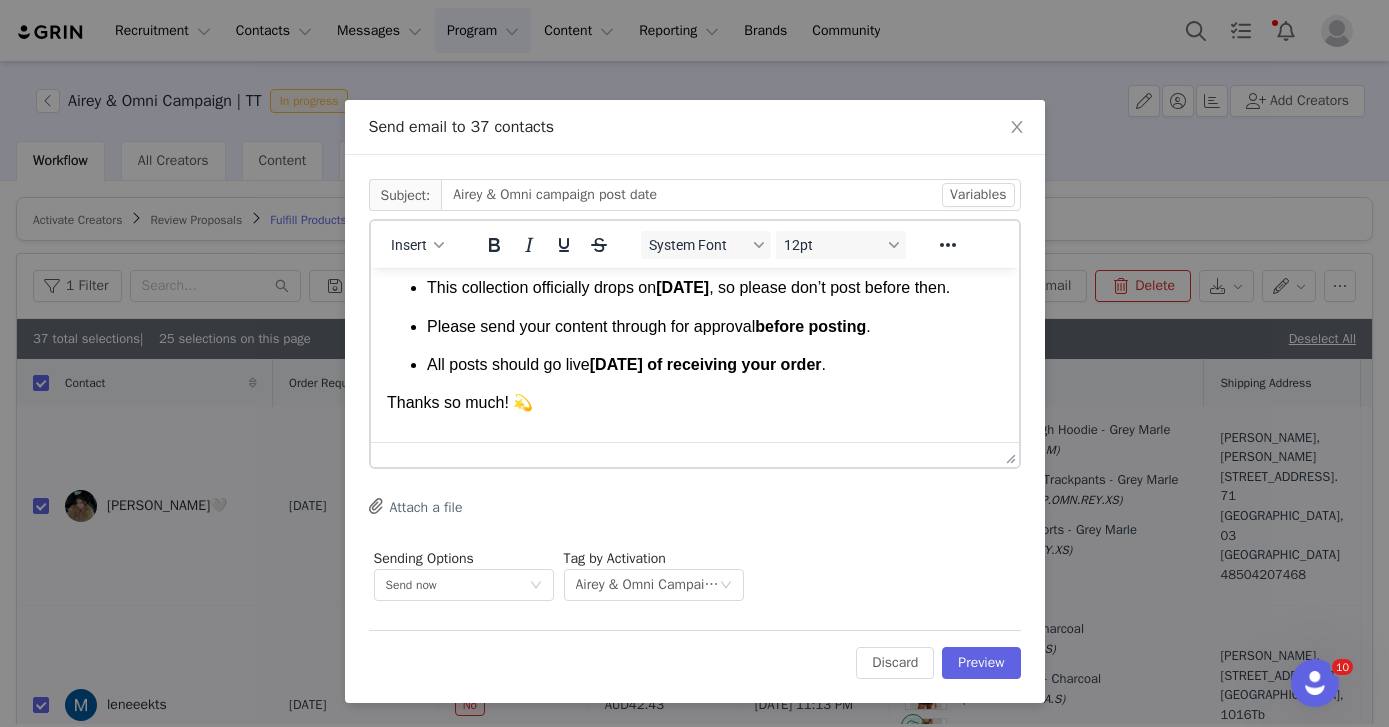 scroll, scrollTop: 133, scrollLeft: 0, axis: vertical 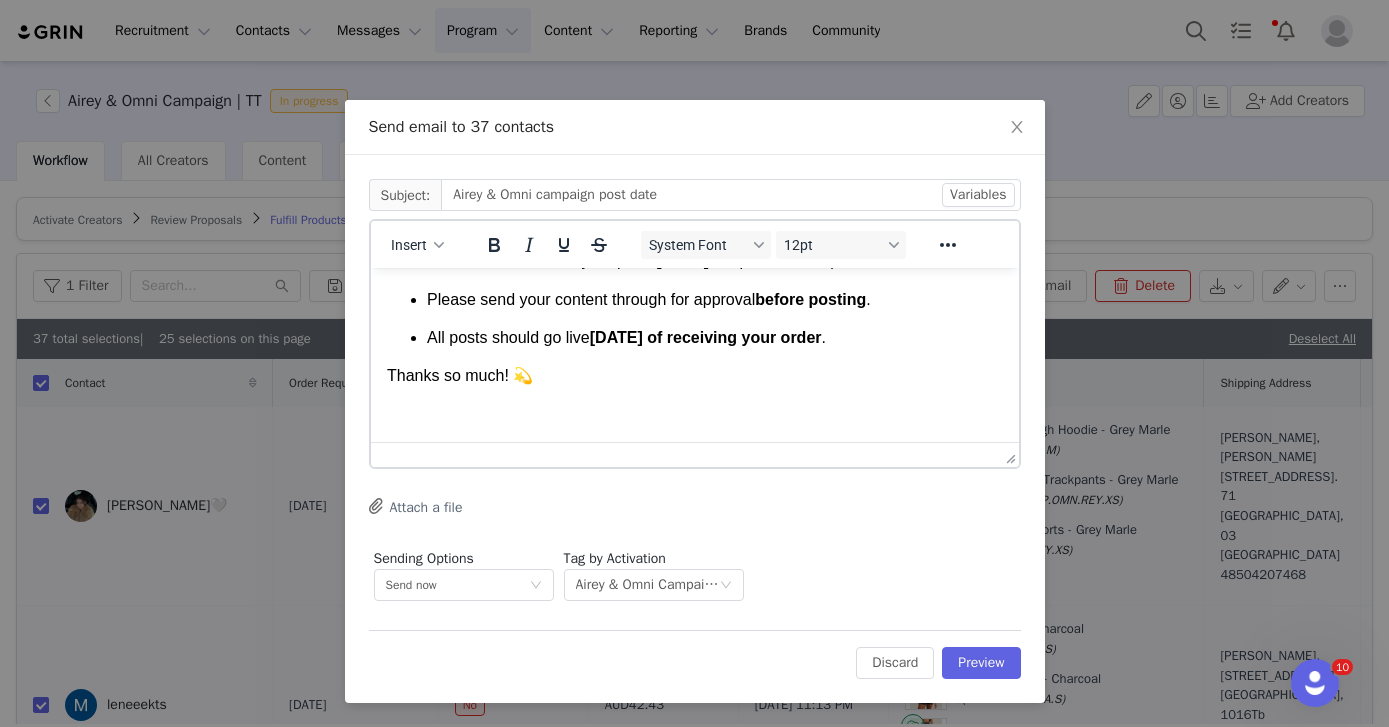 click on "Thanks so much! 💫" at bounding box center (694, 376) 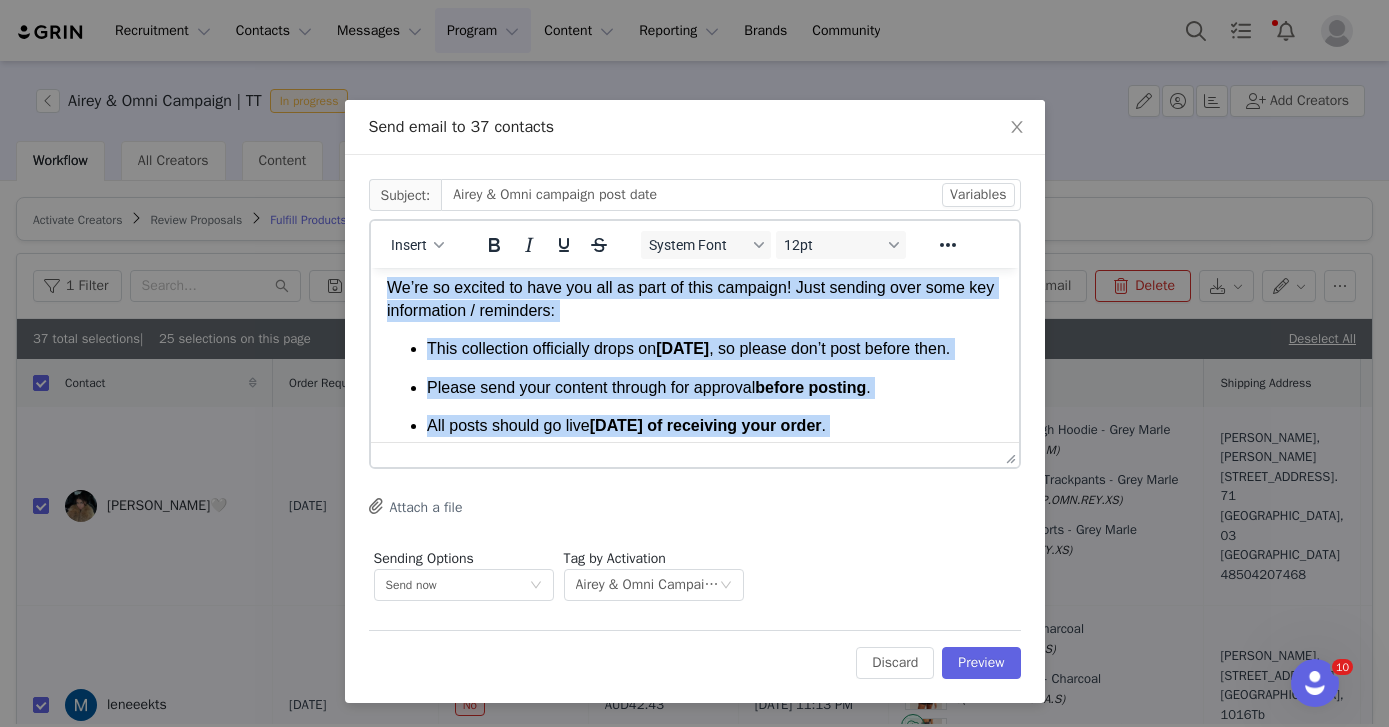 scroll, scrollTop: 0, scrollLeft: 0, axis: both 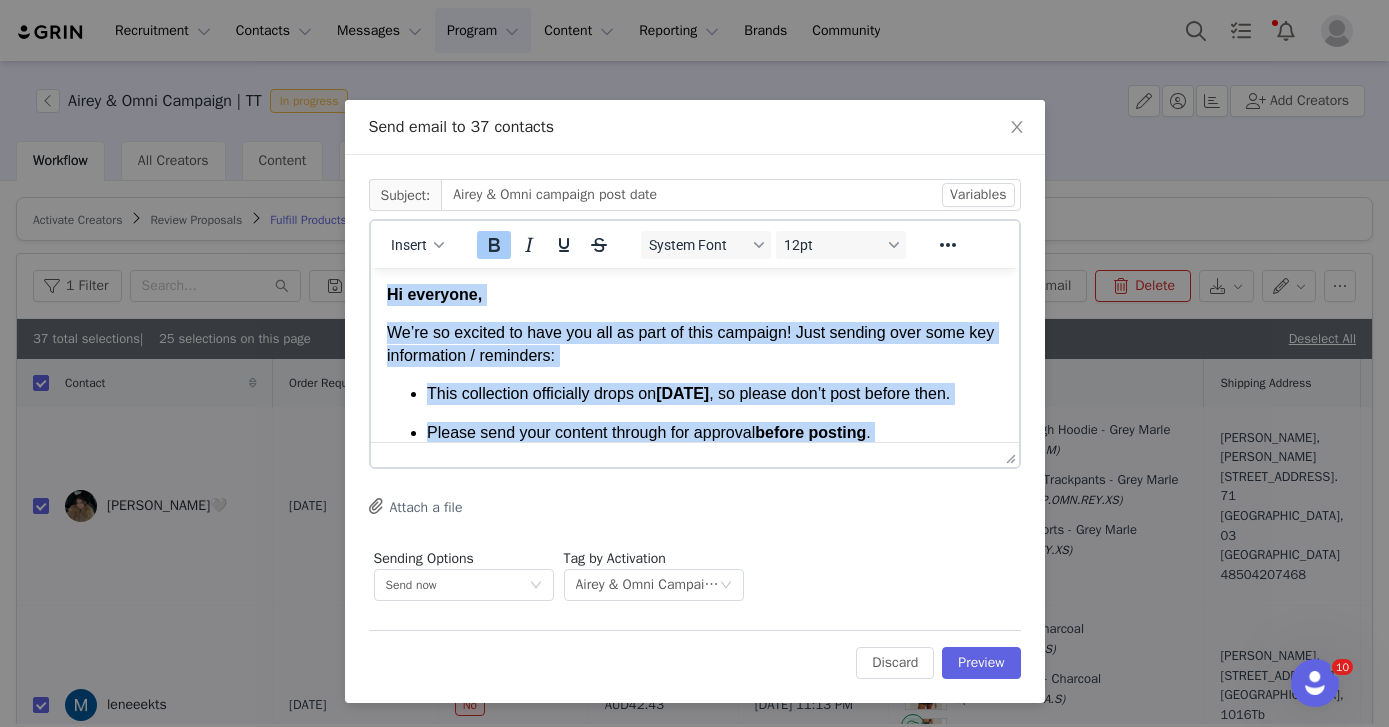 drag, startPoint x: 575, startPoint y: 380, endPoint x: 754, endPoint y: 509, distance: 220.63998 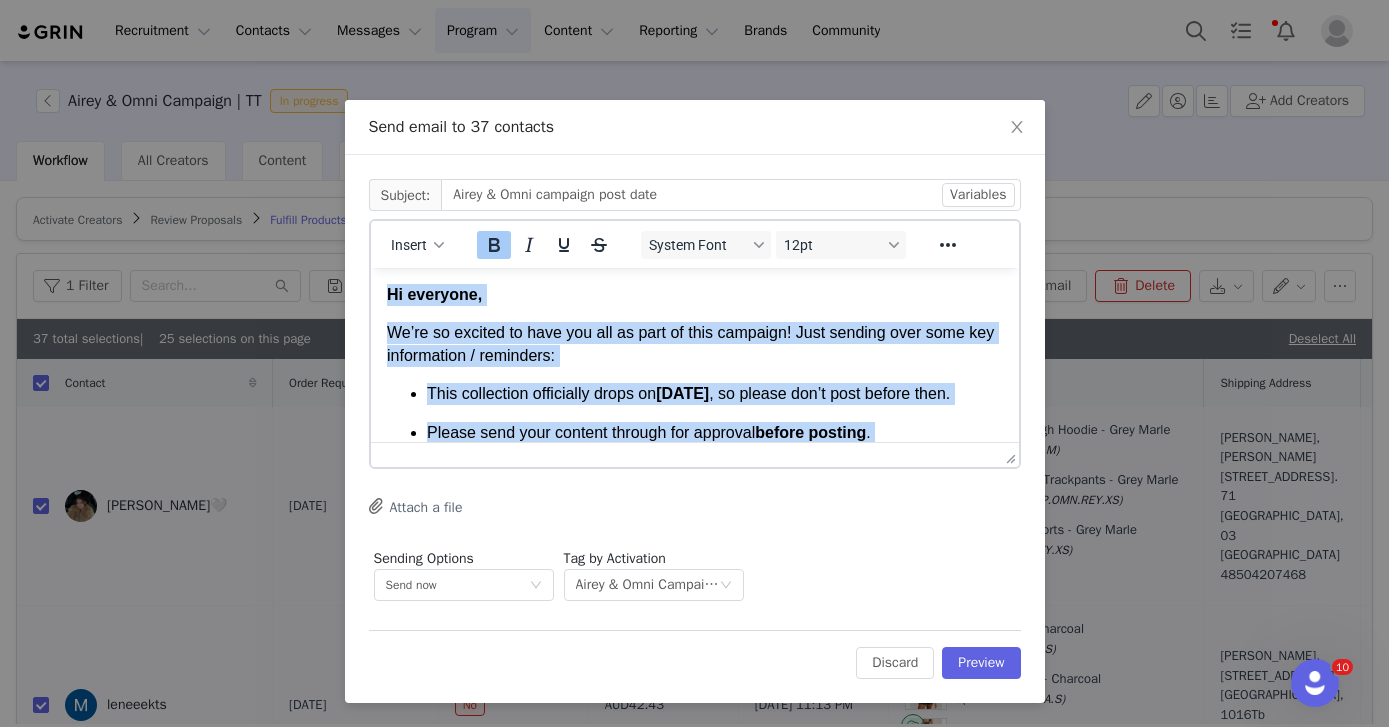 click on "Hi everyone, We’re so excited to have you all as part of this campaign! Just sending over some key information / reminders:  This collection officially drops on  July 16th , so please don’t post before then. Please send your content through for approval  before posting . All posts should go live  within 2 weeks of receiving your order . Thanks so much! 💫" at bounding box center [694, 421] 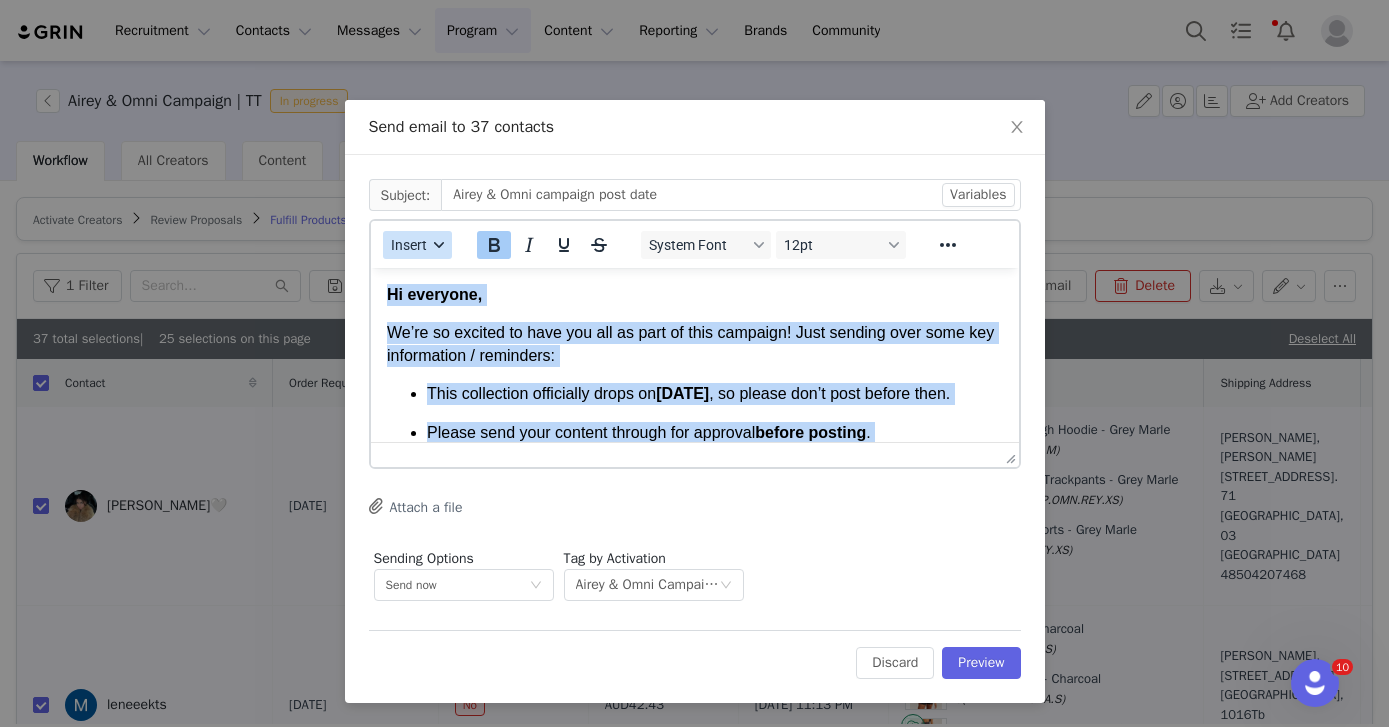 copy on "Hi everyone, We’re so excited to have you all as part of this campaign! Just sending over some key information / reminders:  This collection officially drops on  July 16th , so please don’t post before then. Please send your content through for approval  before posting . All posts should go live  within 2 weeks of receiving your order . Thanks so much! 💫" 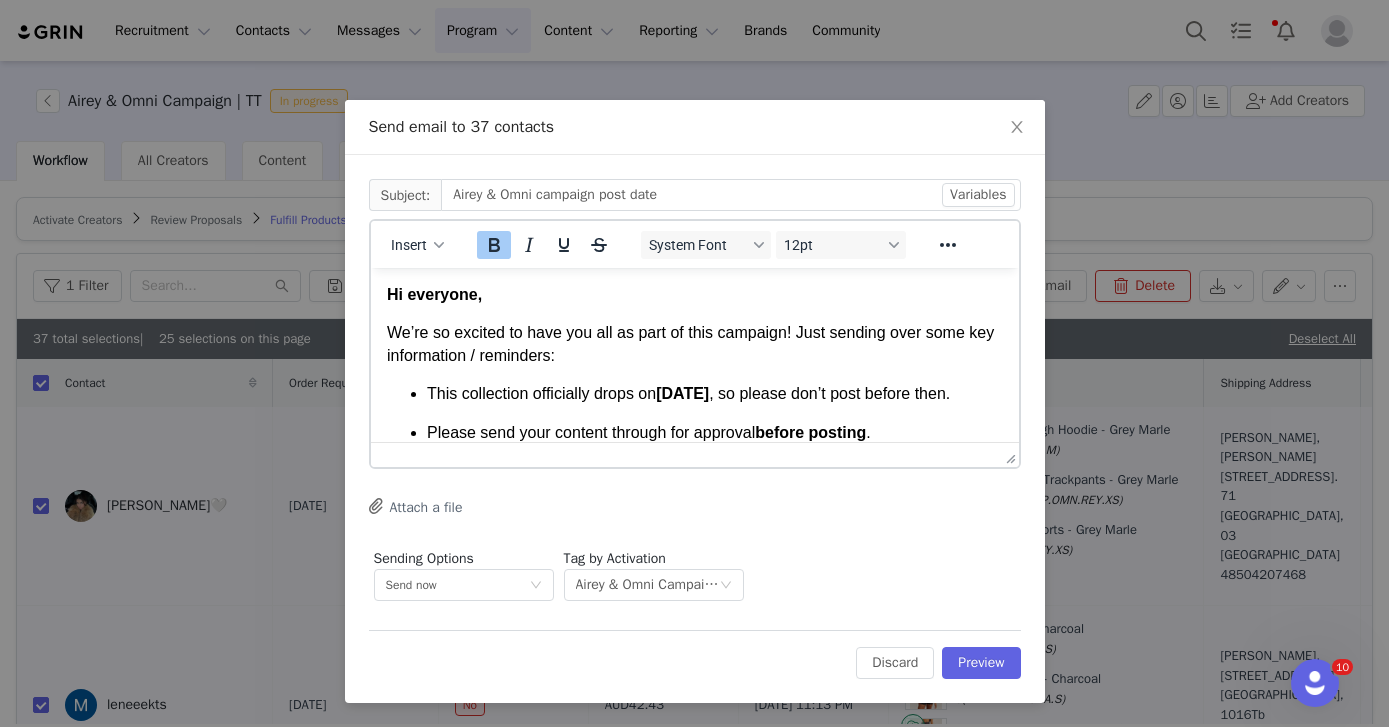 click on "This collection officially drops on  July 16th , so please don’t post before then." at bounding box center [714, 394] 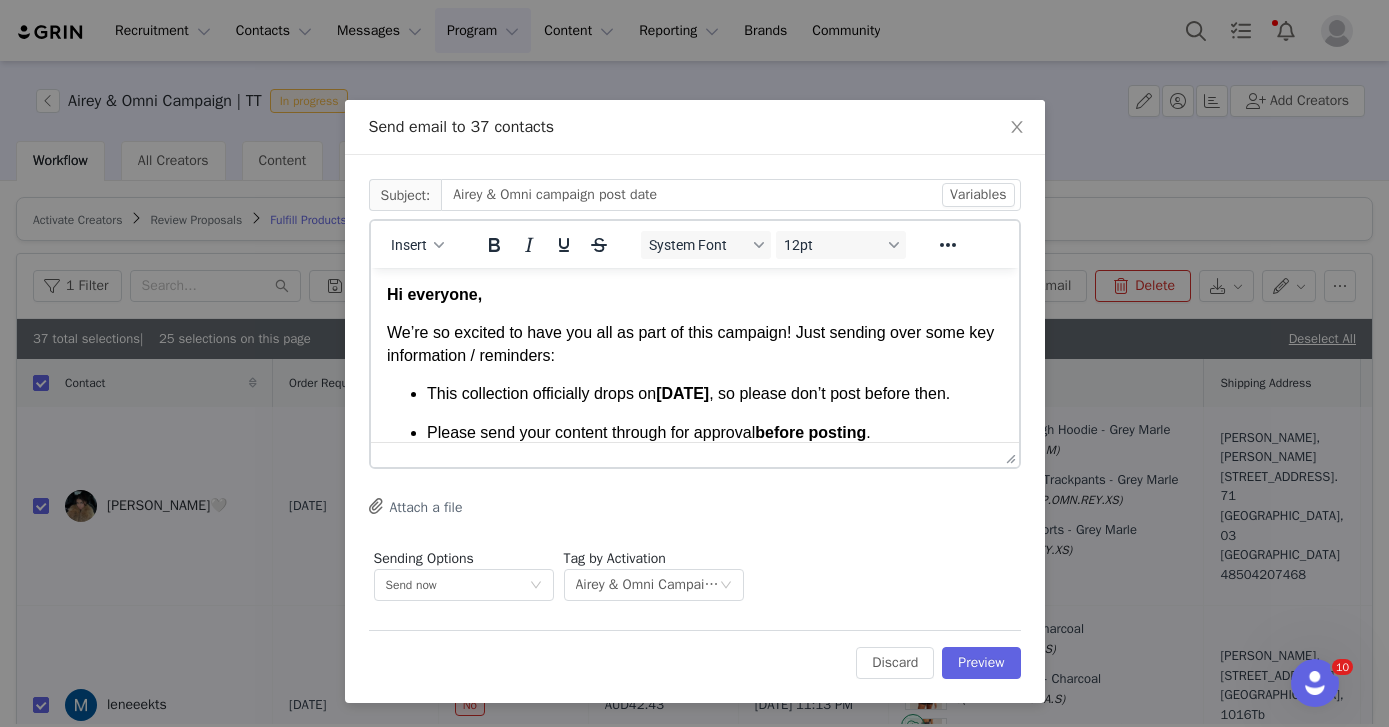 scroll, scrollTop: 133, scrollLeft: 0, axis: vertical 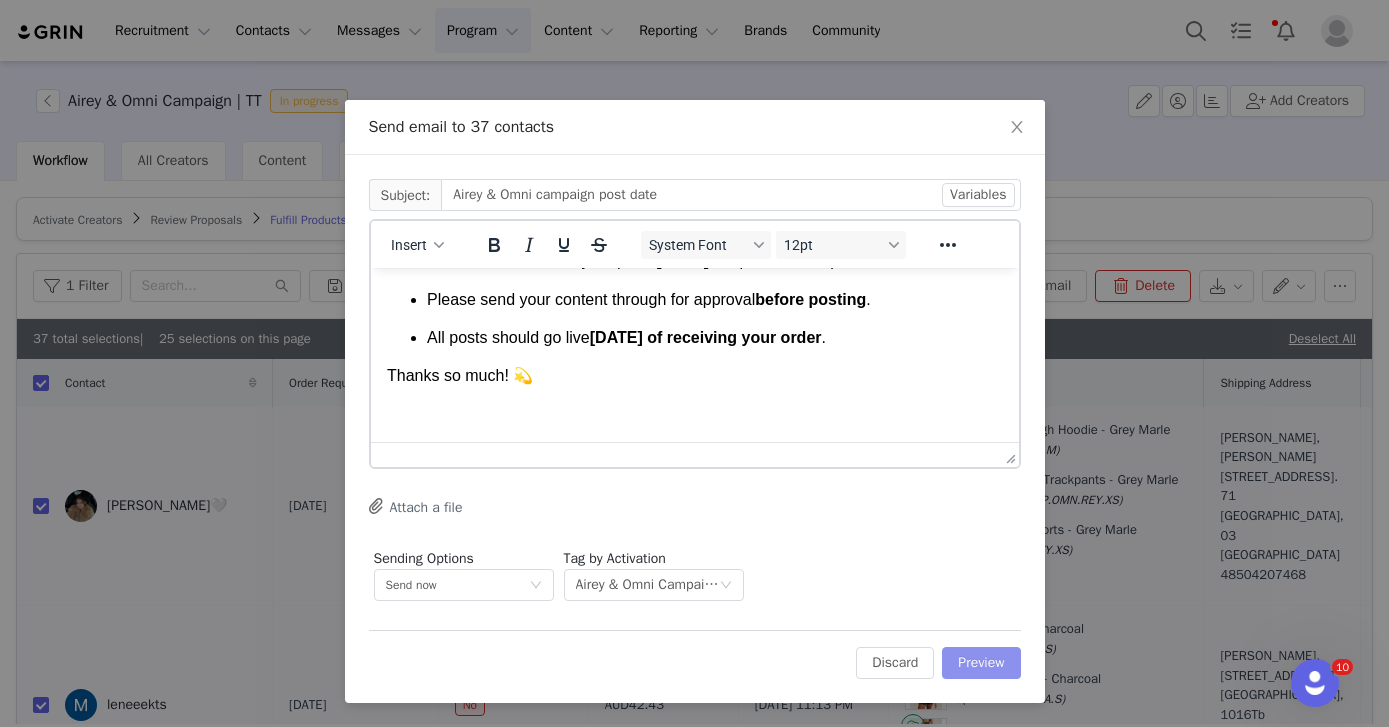 click on "Preview" at bounding box center [981, 663] 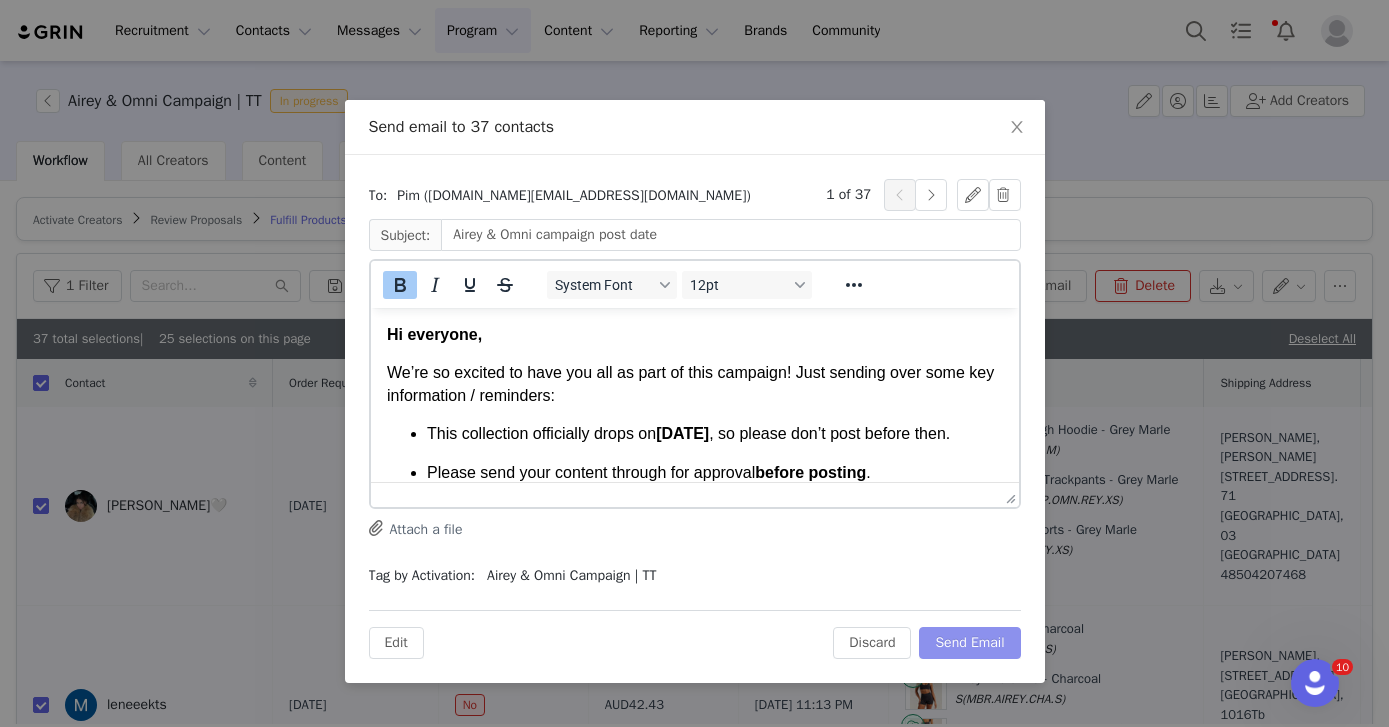 scroll, scrollTop: 0, scrollLeft: 0, axis: both 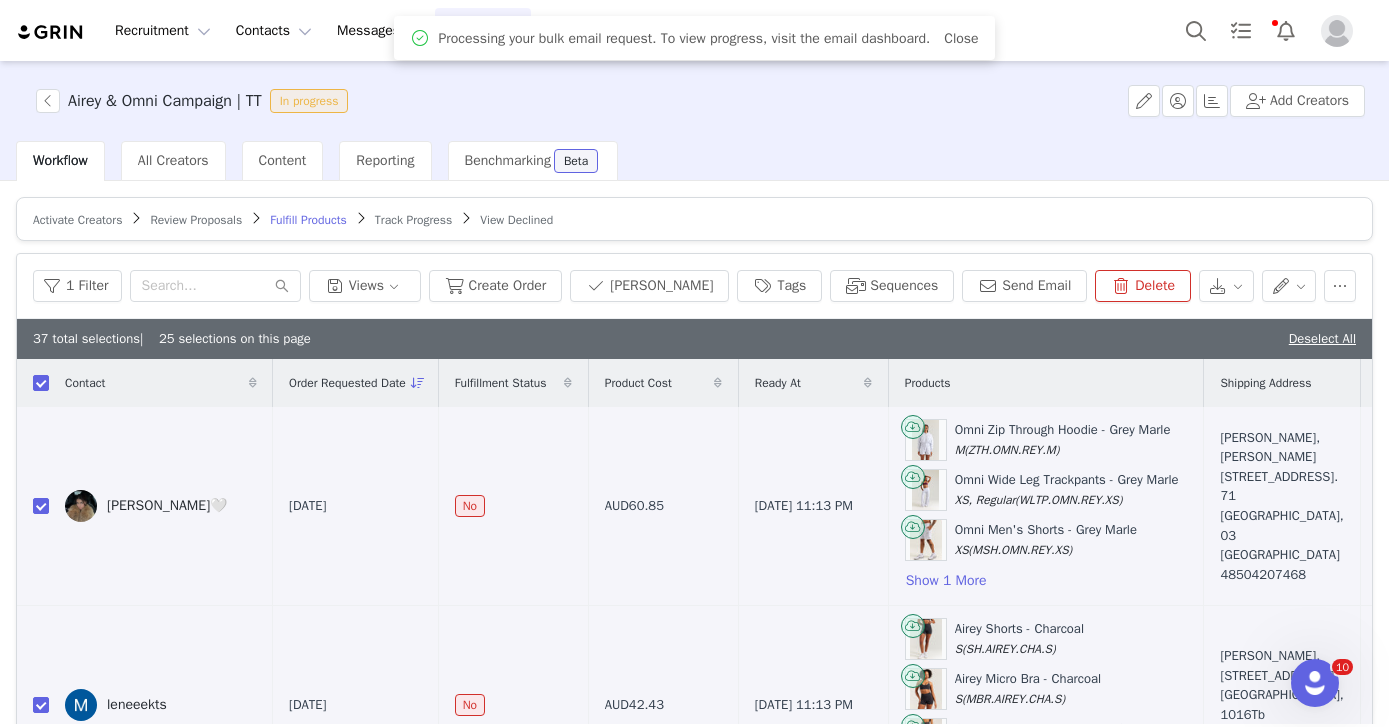 click on "Program Program" at bounding box center (483, 30) 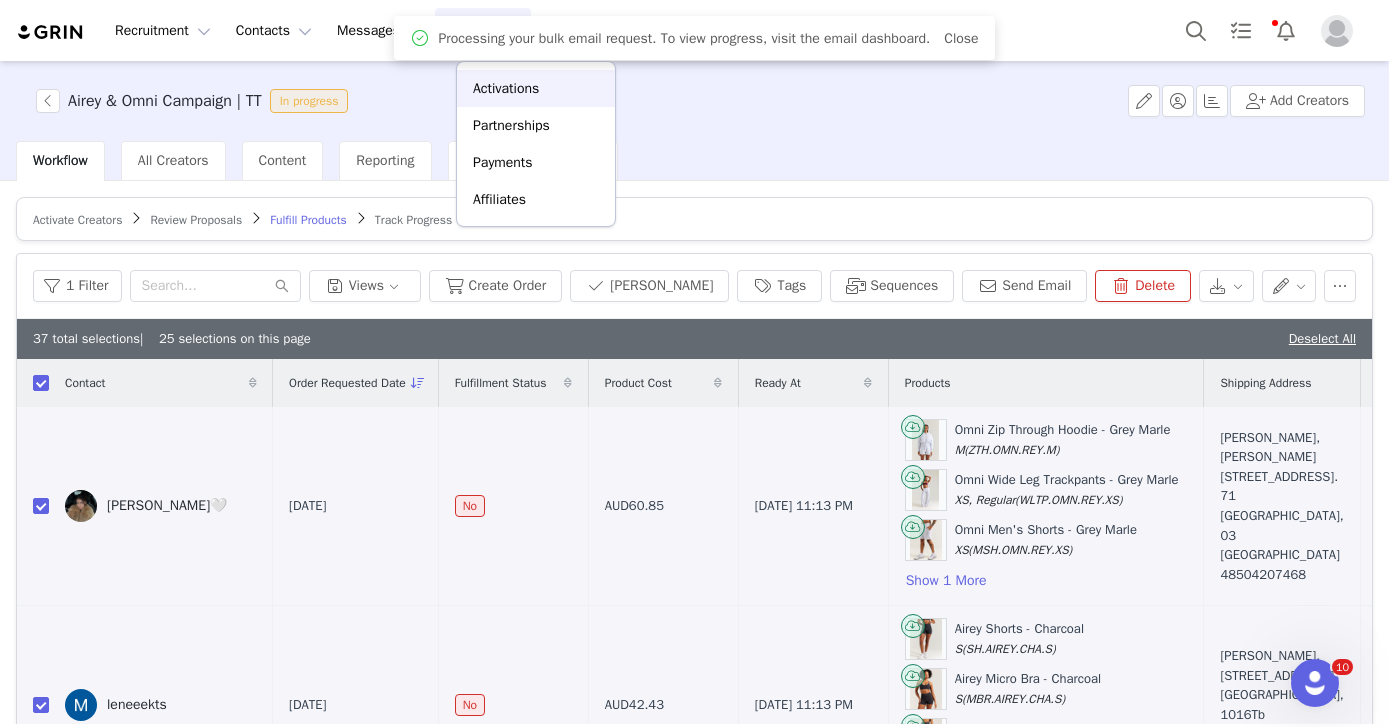 click on "Activations" at bounding box center (506, 88) 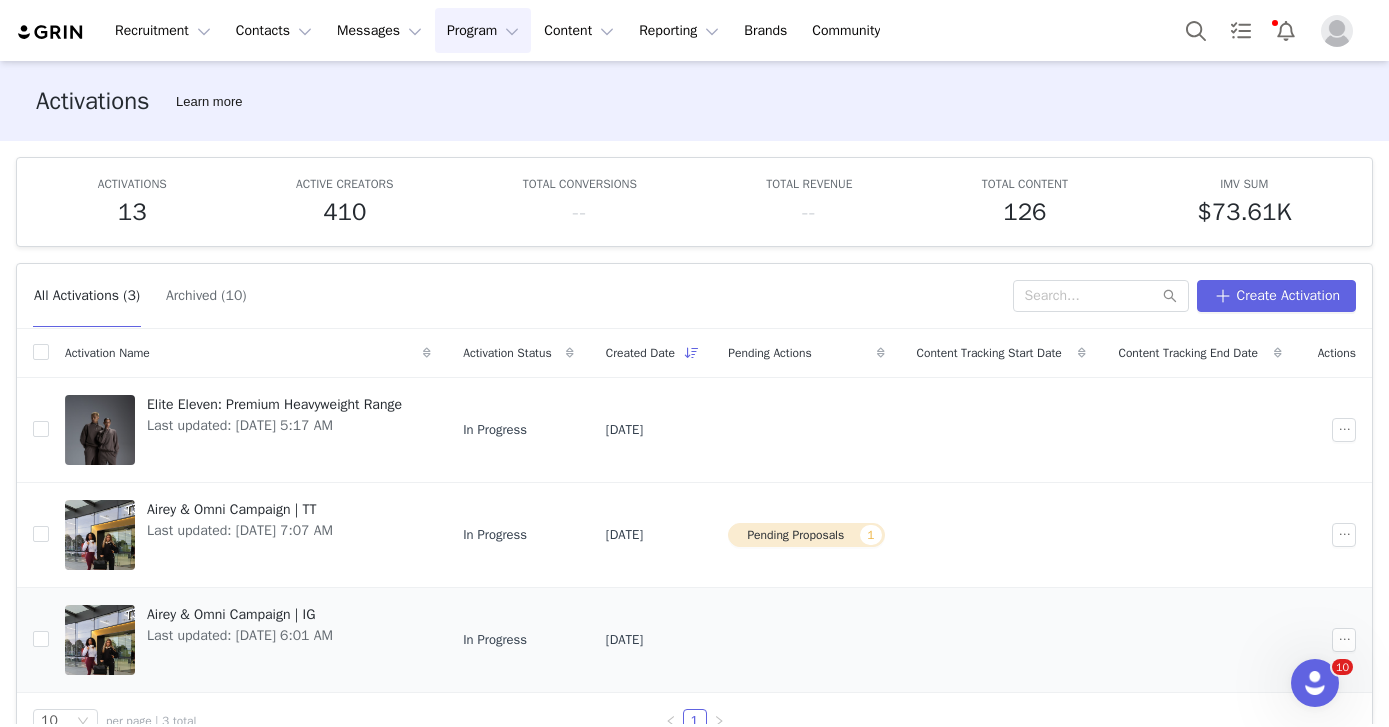 click on "Airey & Omni Campaign | IG" at bounding box center [240, 614] 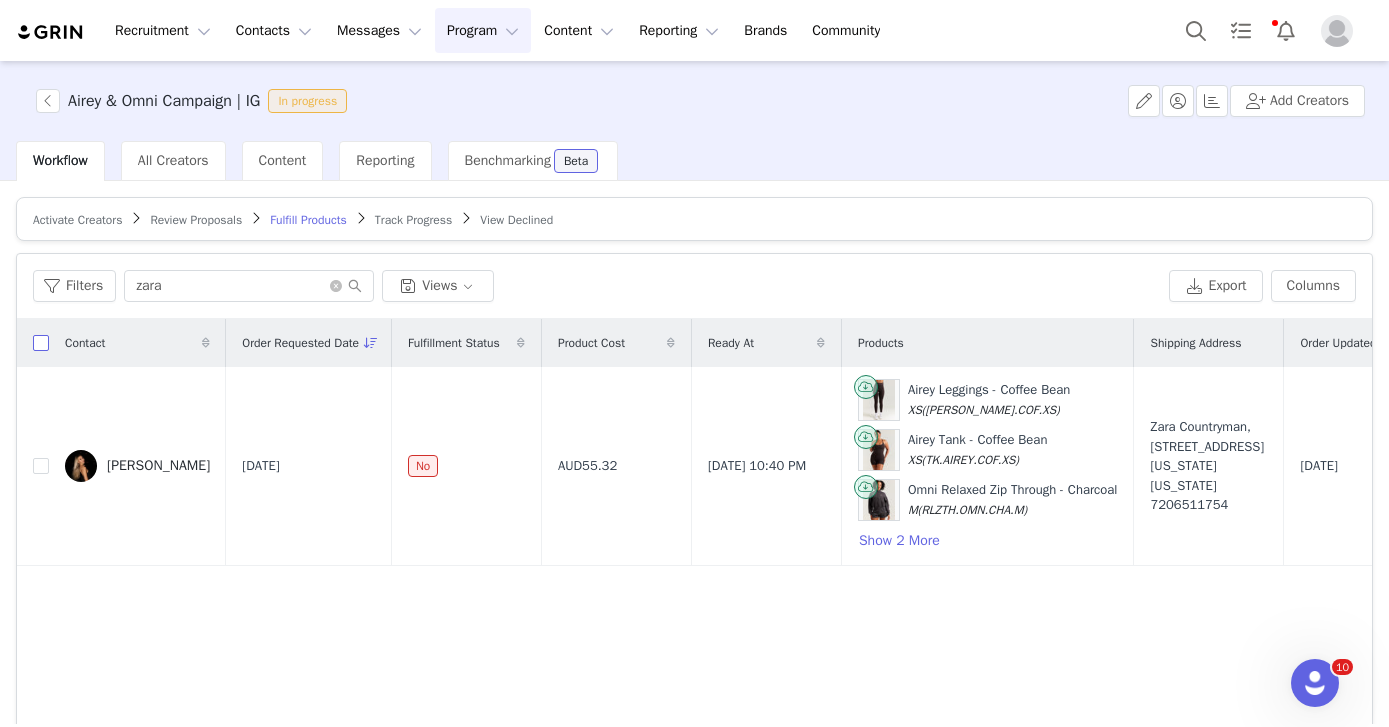 click at bounding box center [41, 343] 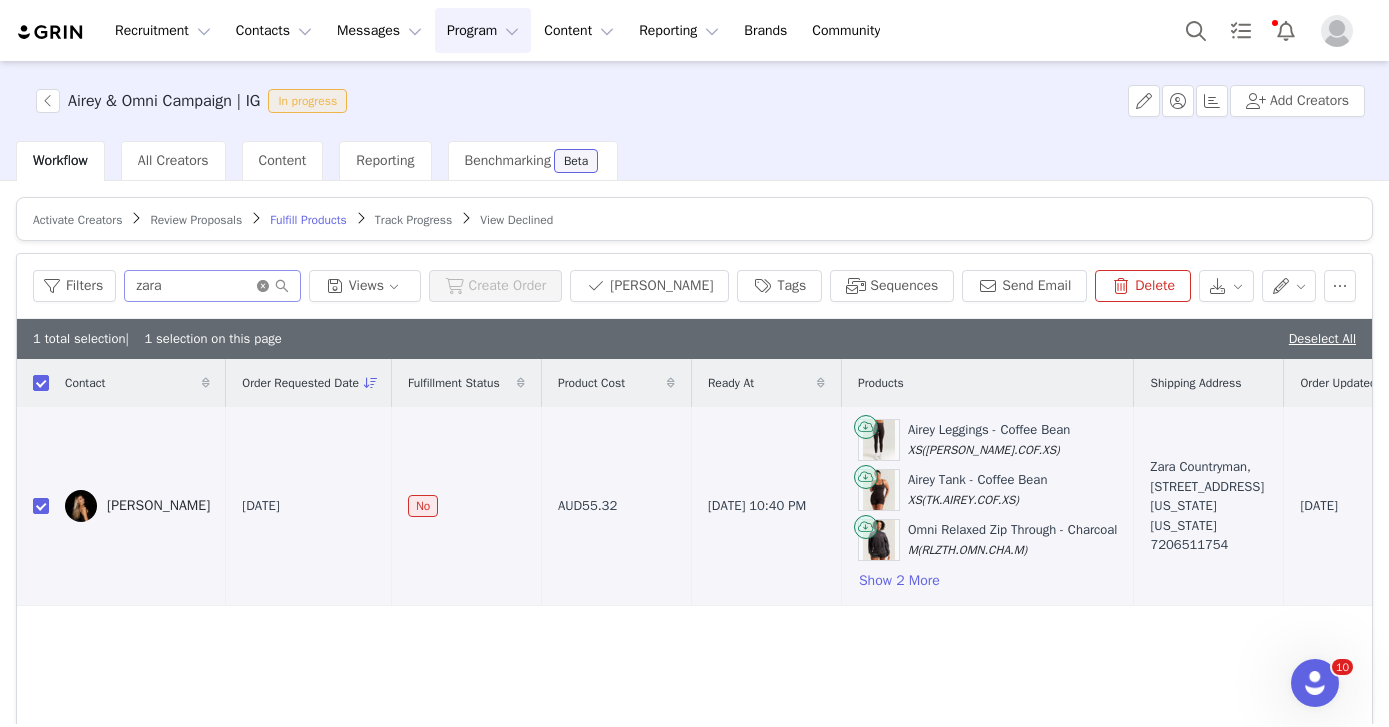 click 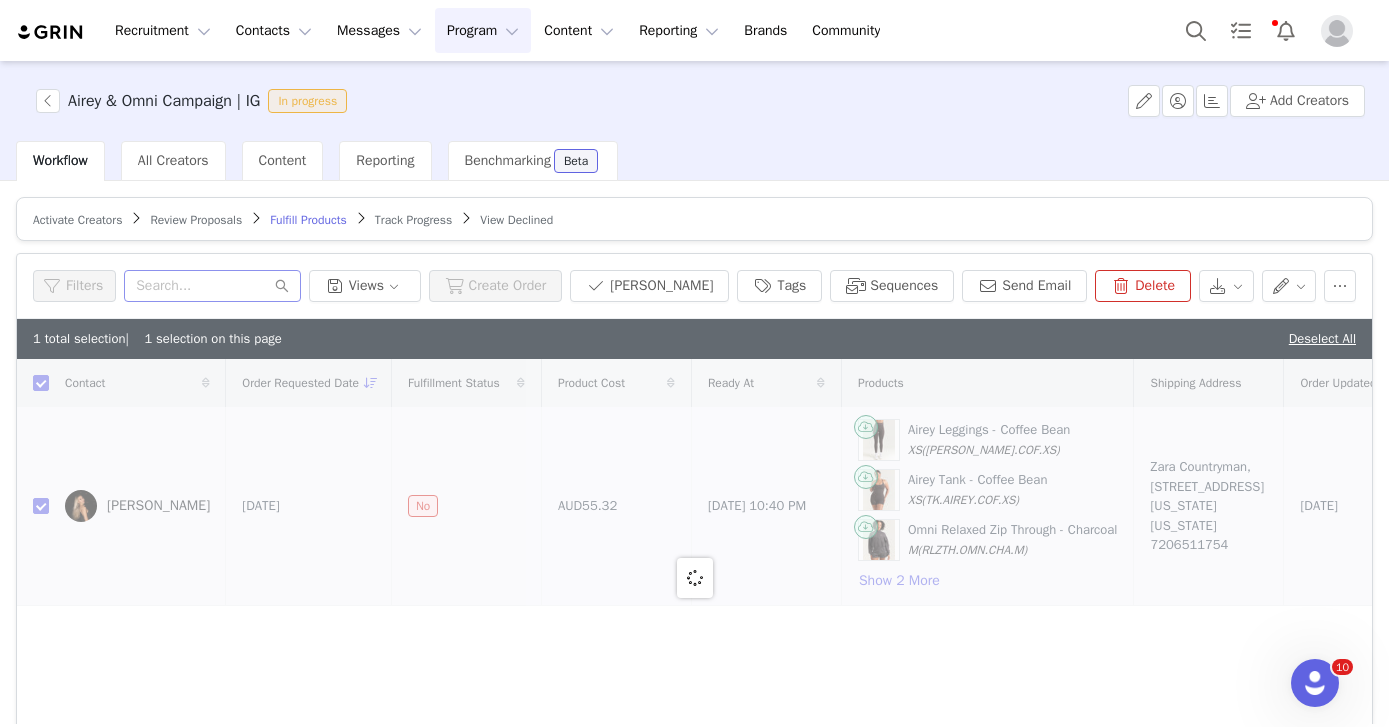 checkbox on "false" 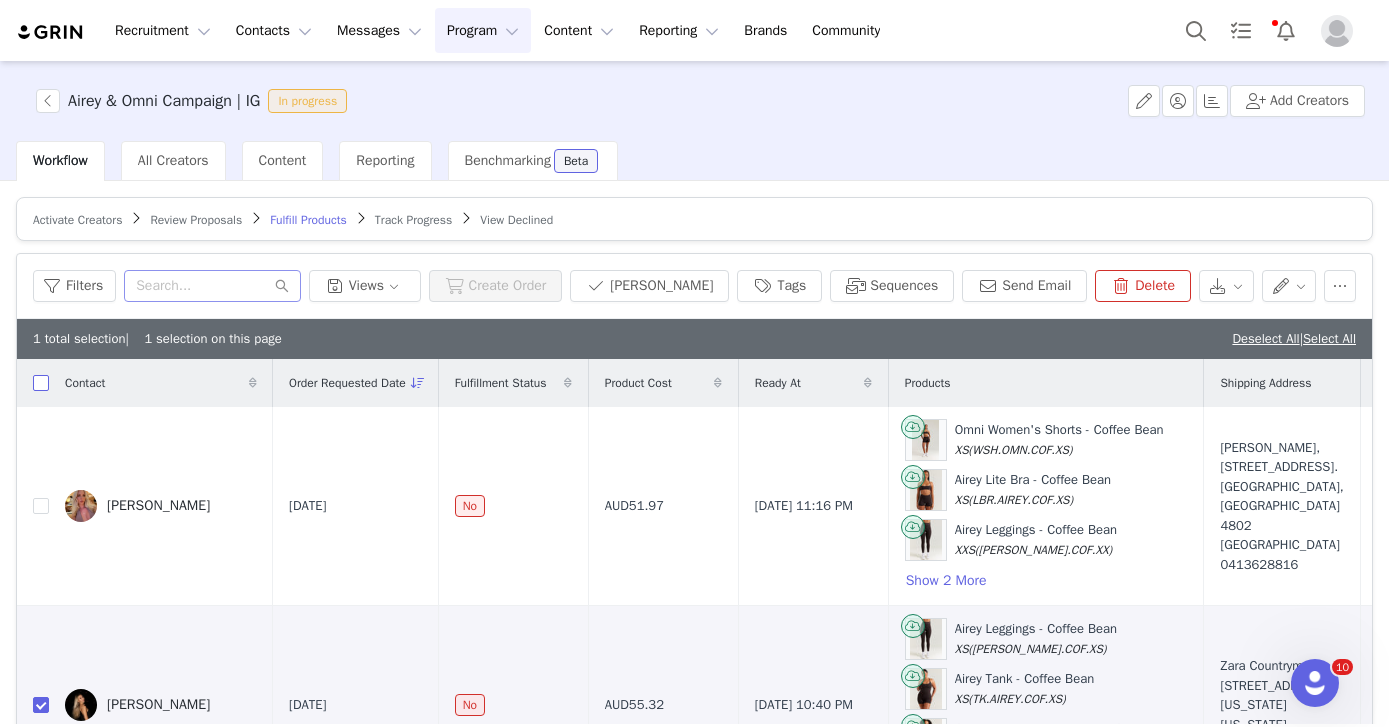 click at bounding box center [41, 383] 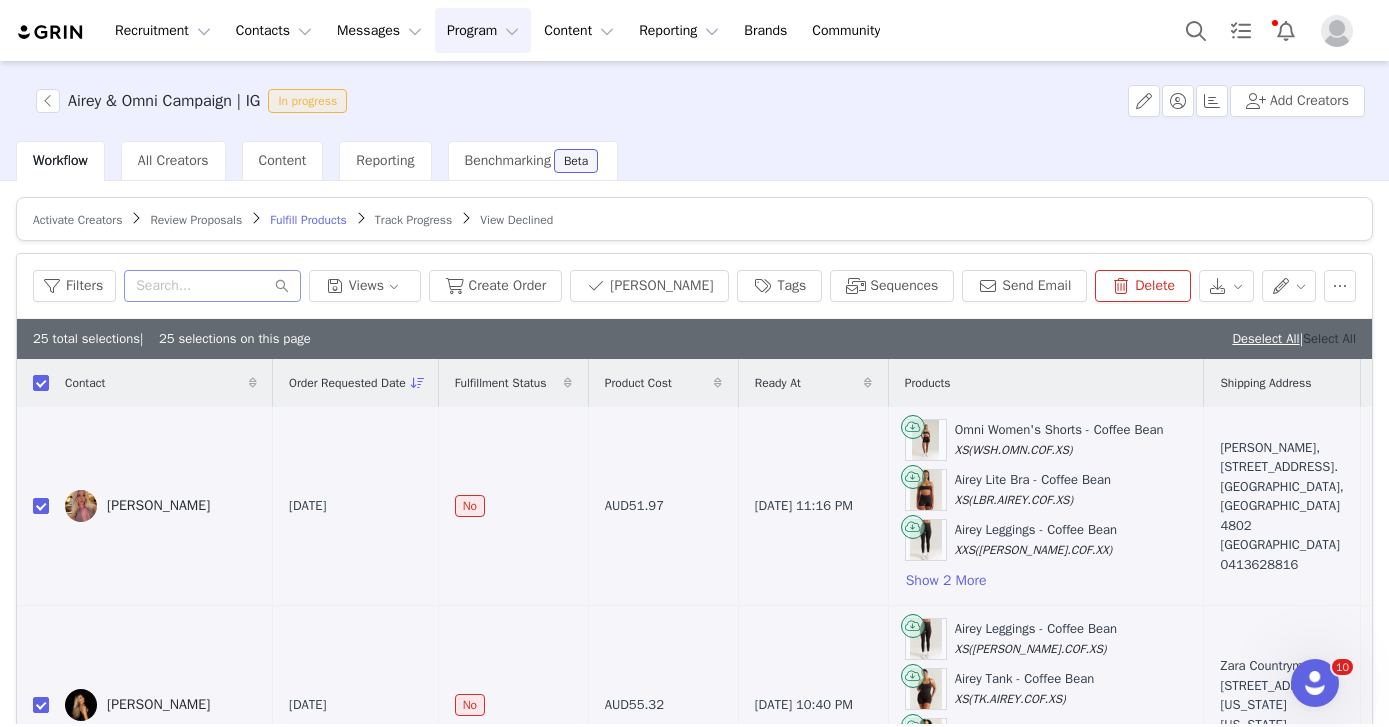 click on "Select All" at bounding box center [1329, 338] 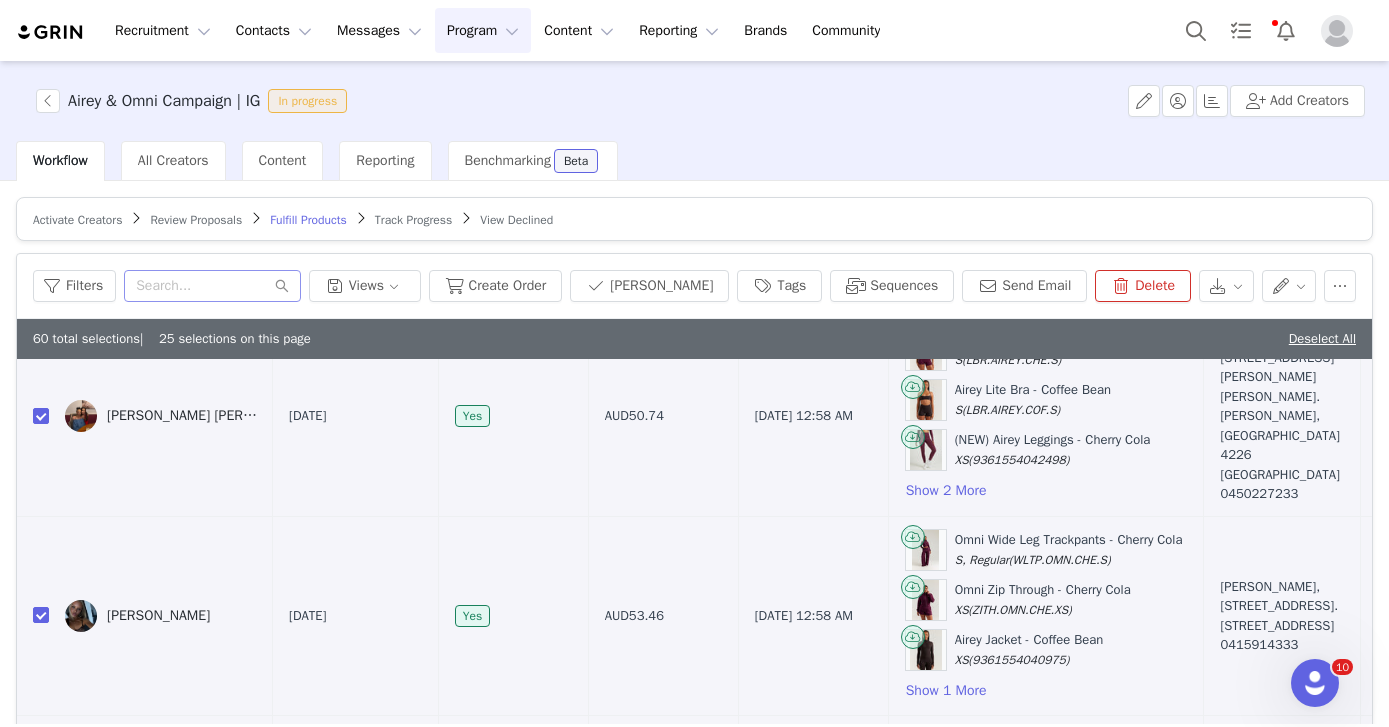 scroll, scrollTop: 4586, scrollLeft: 0, axis: vertical 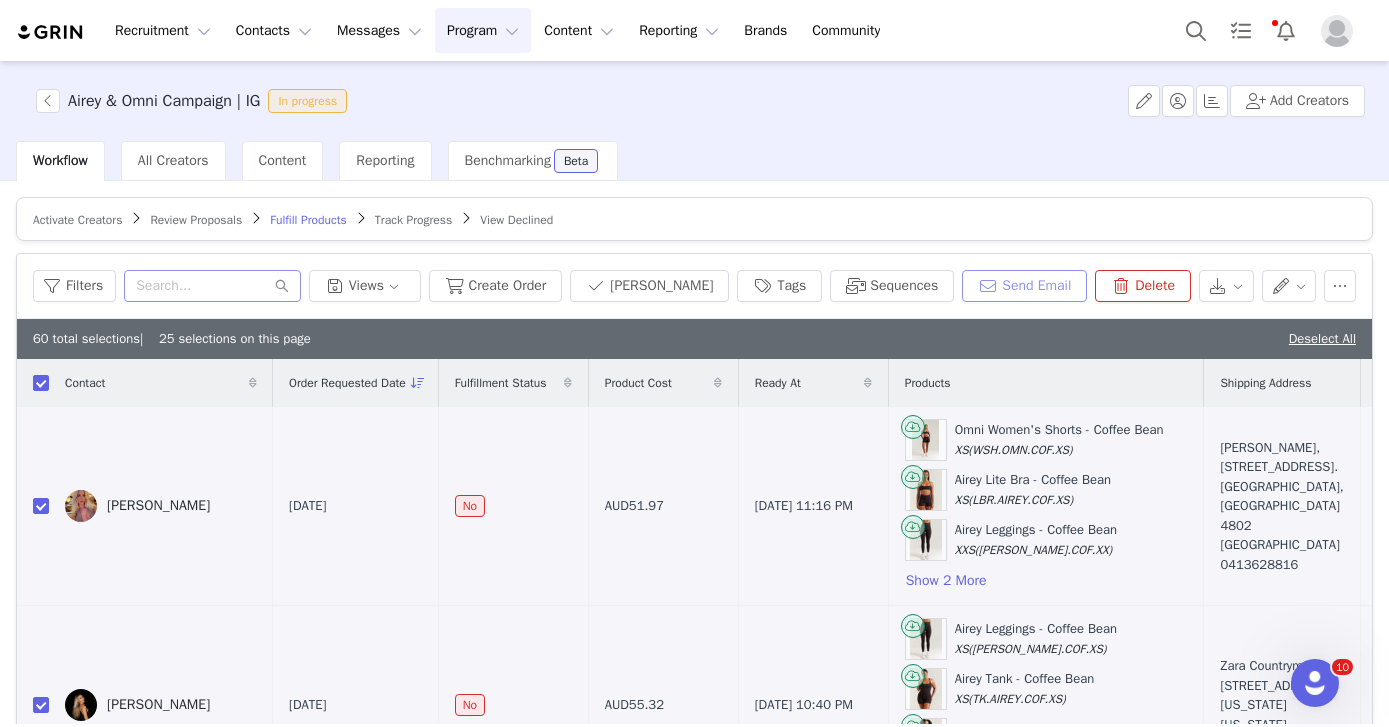 click on "Send Email" at bounding box center [1024, 286] 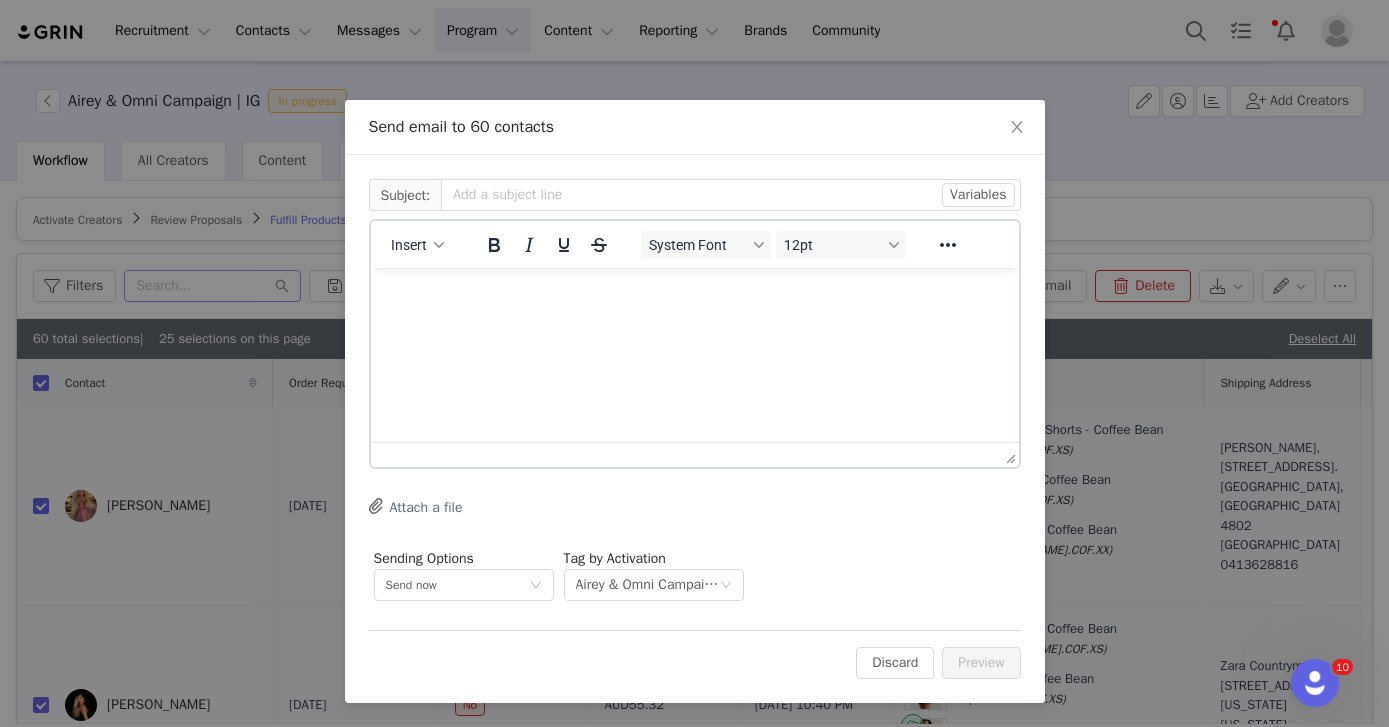 scroll, scrollTop: 0, scrollLeft: 0, axis: both 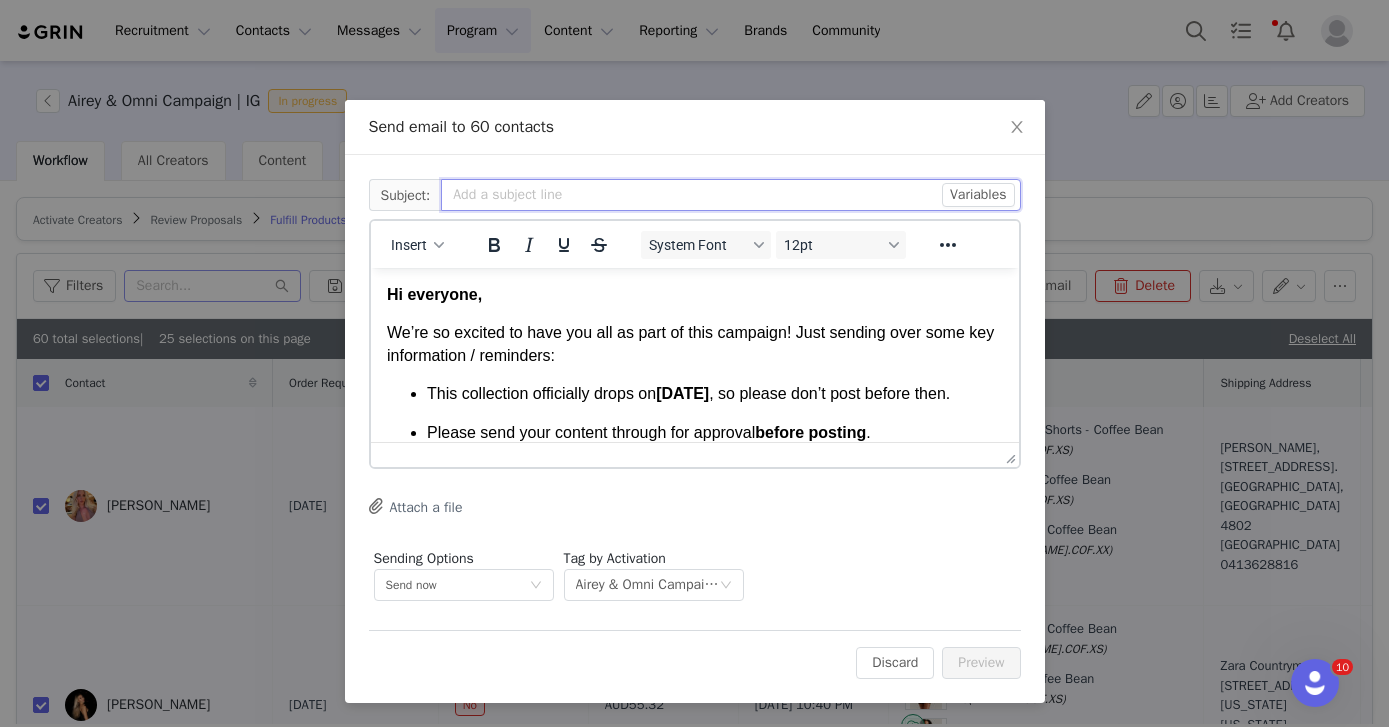 click at bounding box center [730, 195] 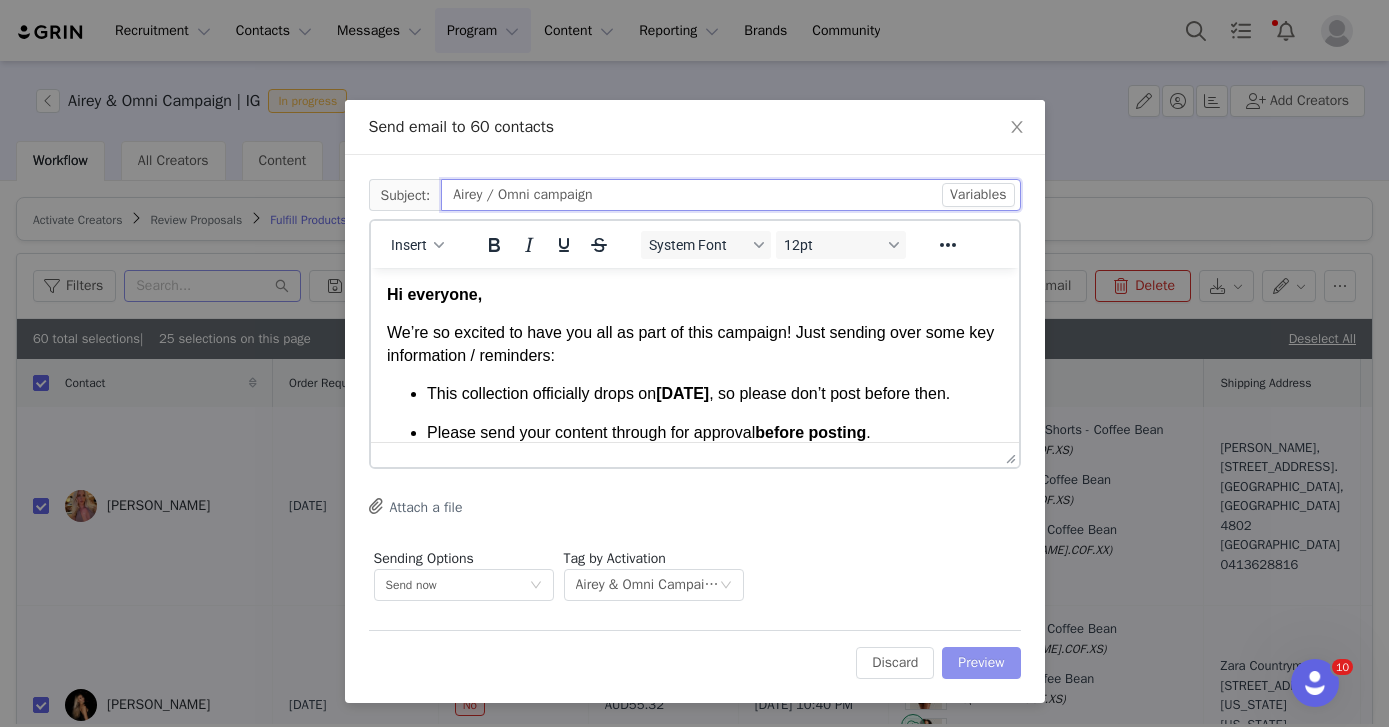 type on "Airey / Omni campaign" 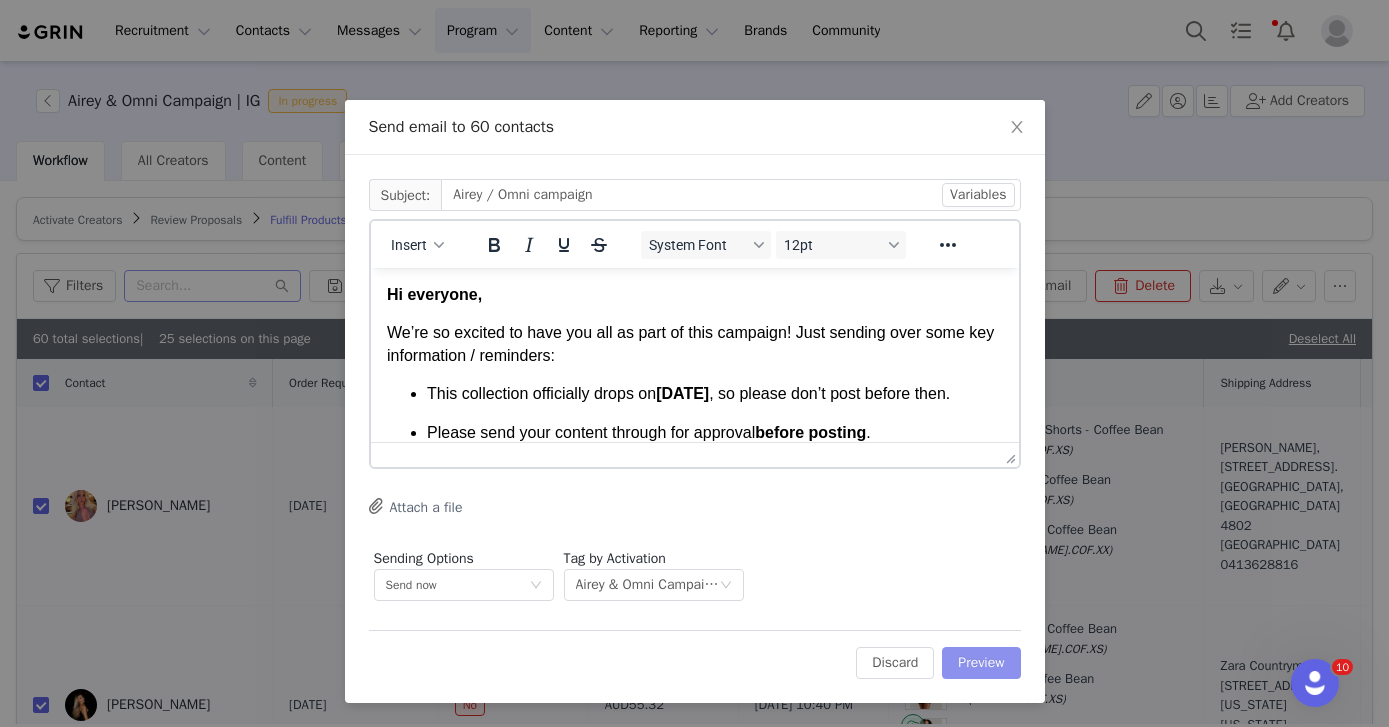 click on "Preview" at bounding box center (981, 663) 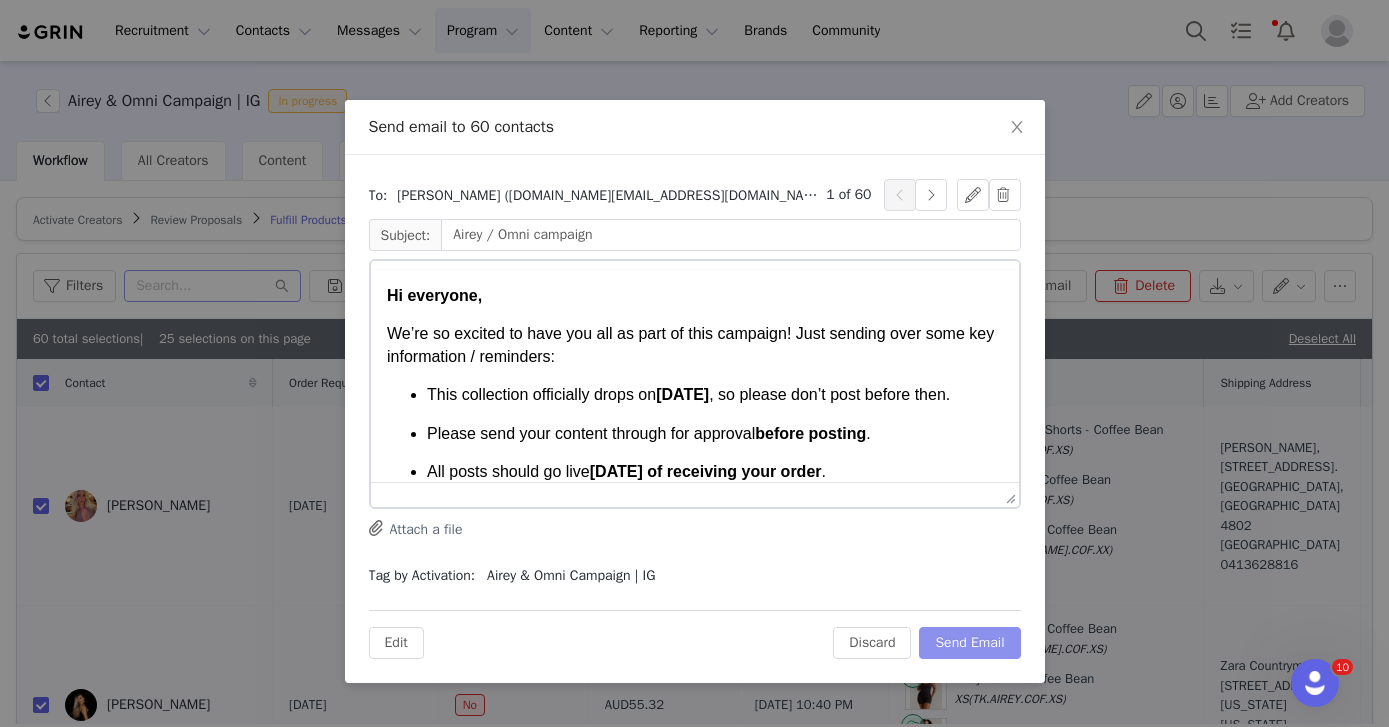 scroll, scrollTop: 0, scrollLeft: 0, axis: both 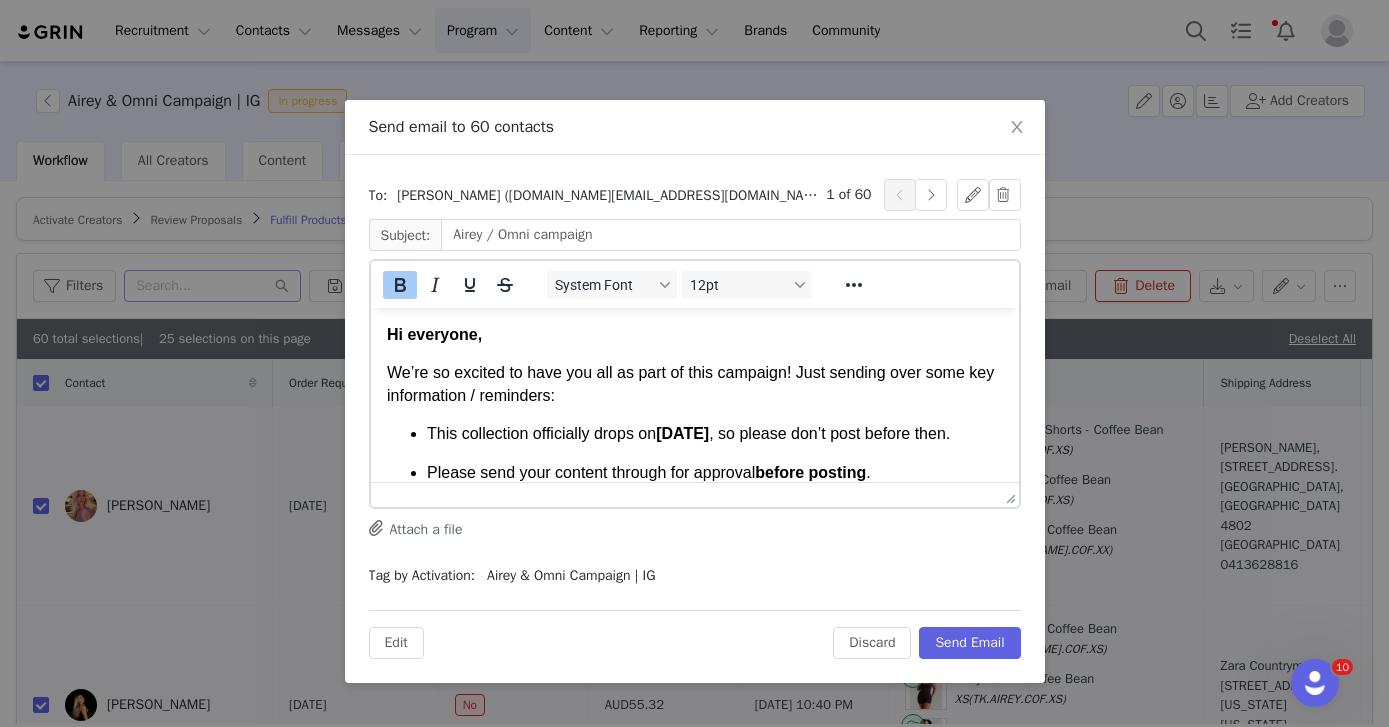 click on "Edit     Discard Send Email" at bounding box center (695, 634) 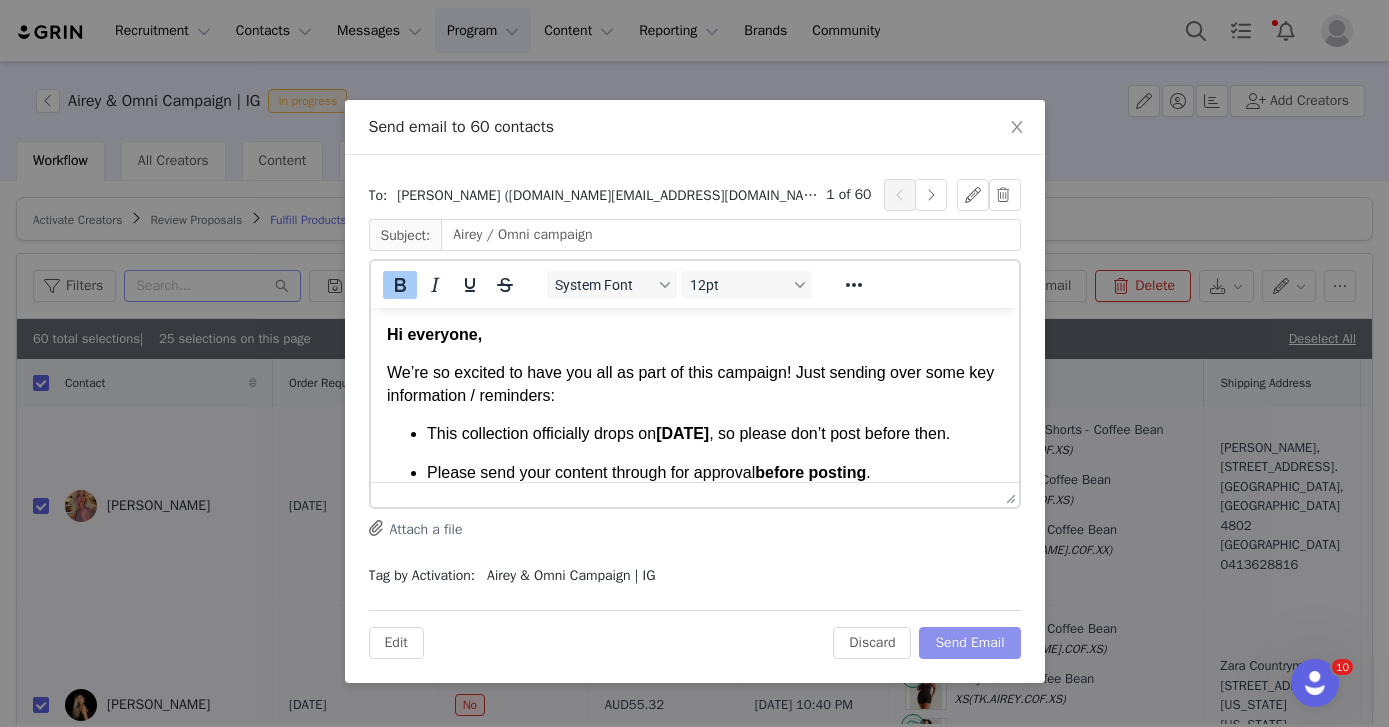 click on "Send Email" at bounding box center [969, 643] 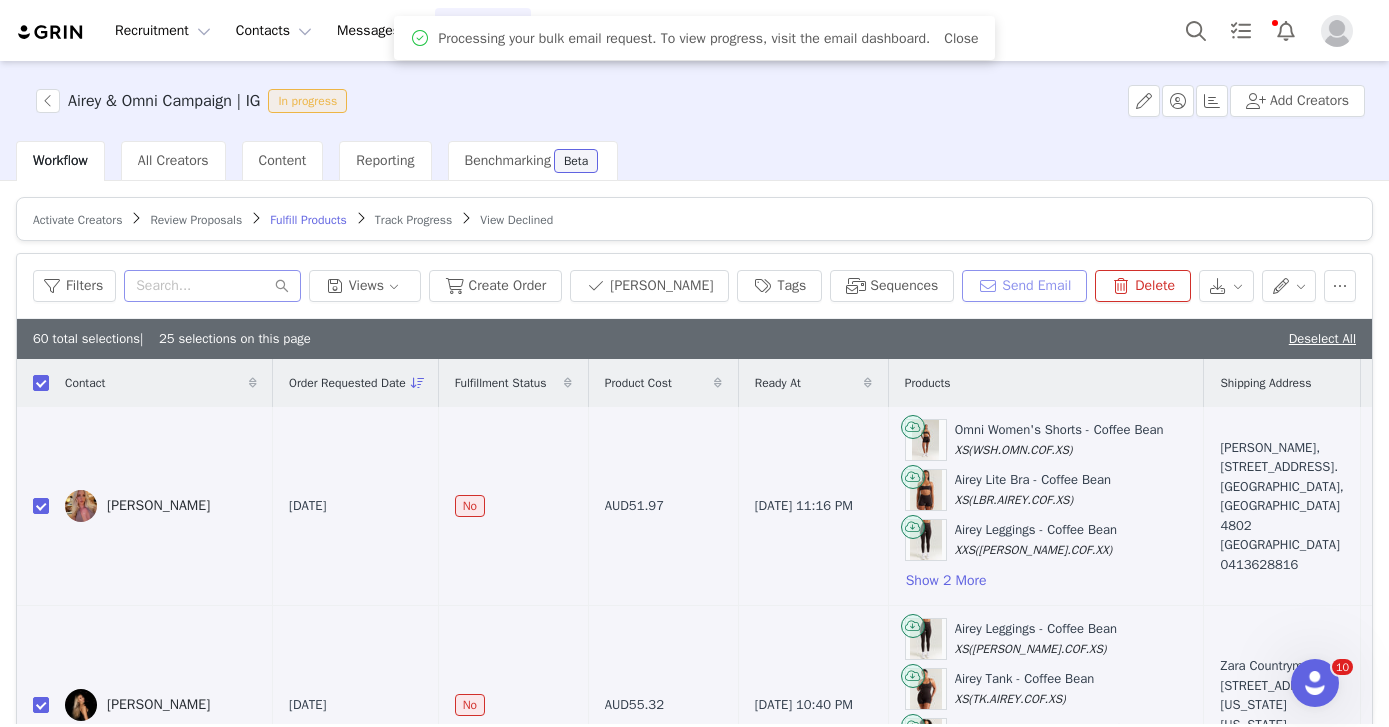 scroll, scrollTop: 0, scrollLeft: 0, axis: both 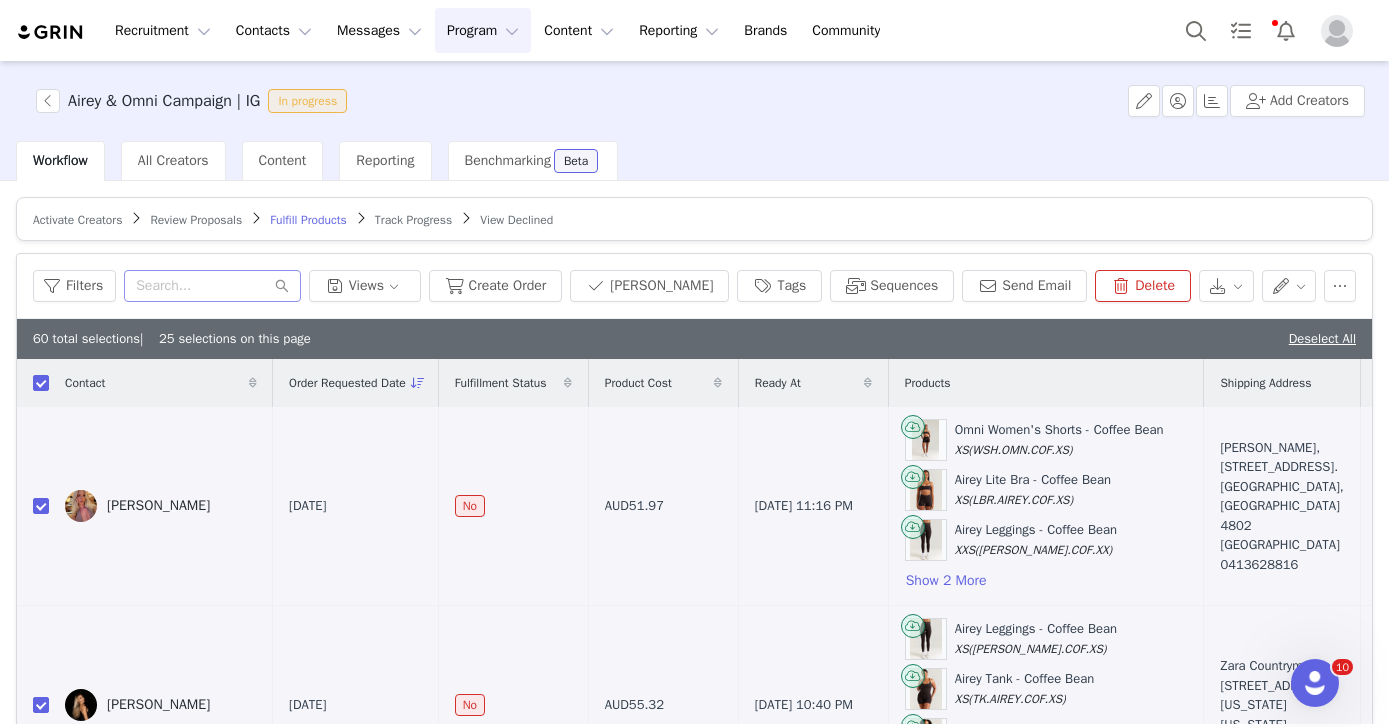 click on "Program Program" at bounding box center (483, 30) 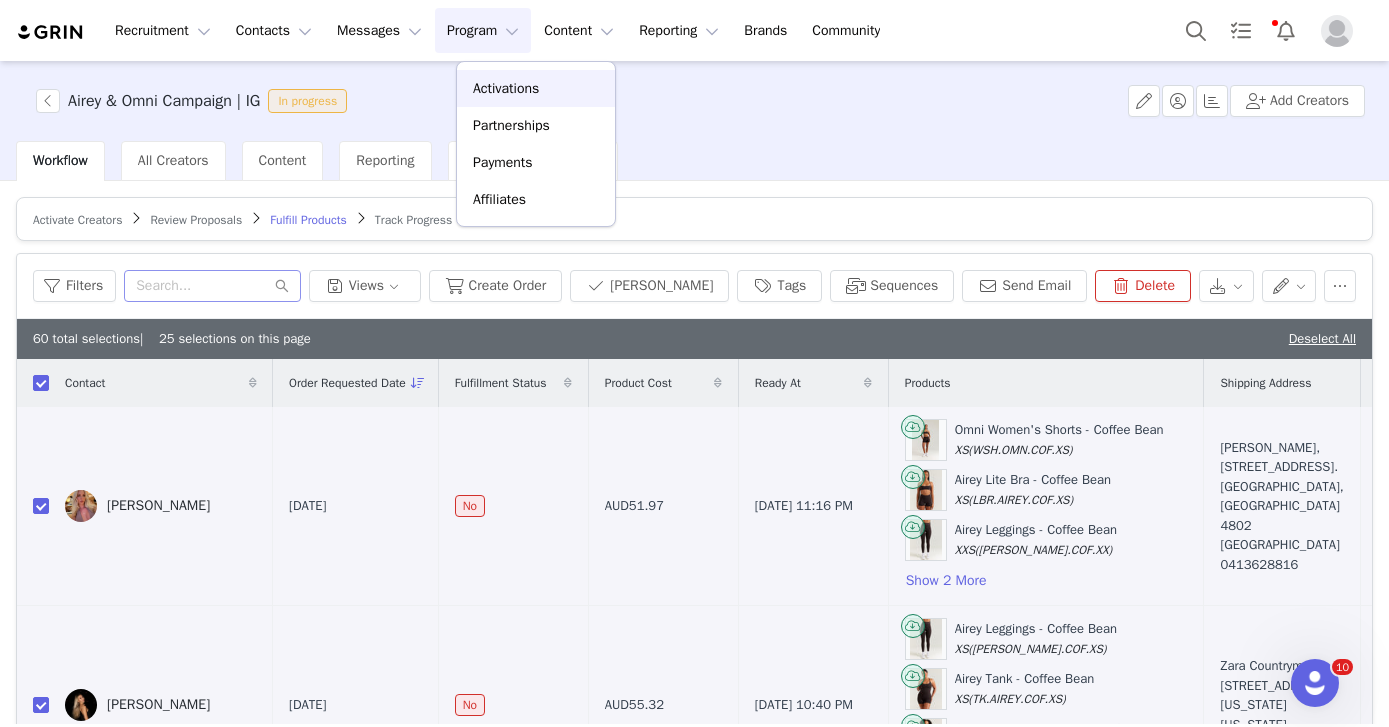 click on "Activations" at bounding box center [506, 88] 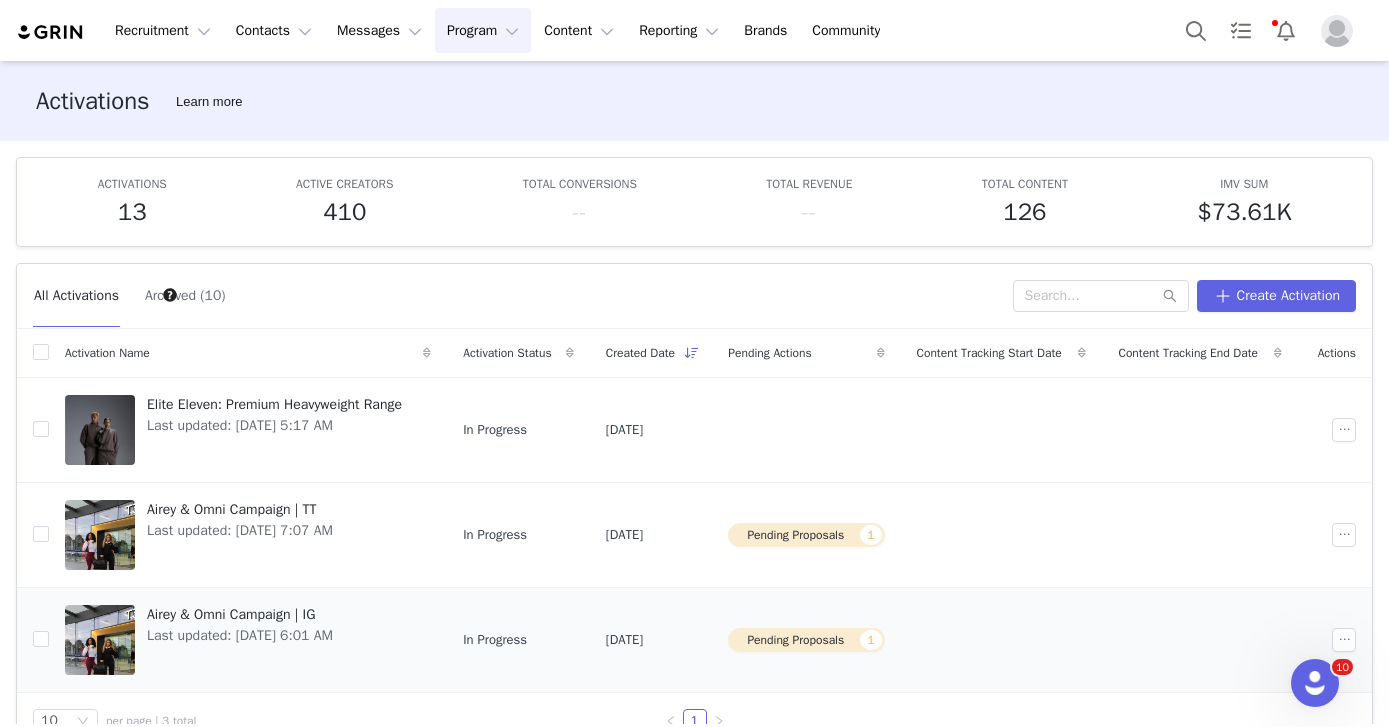 click on "Pending Proposals 1" at bounding box center (806, 640) 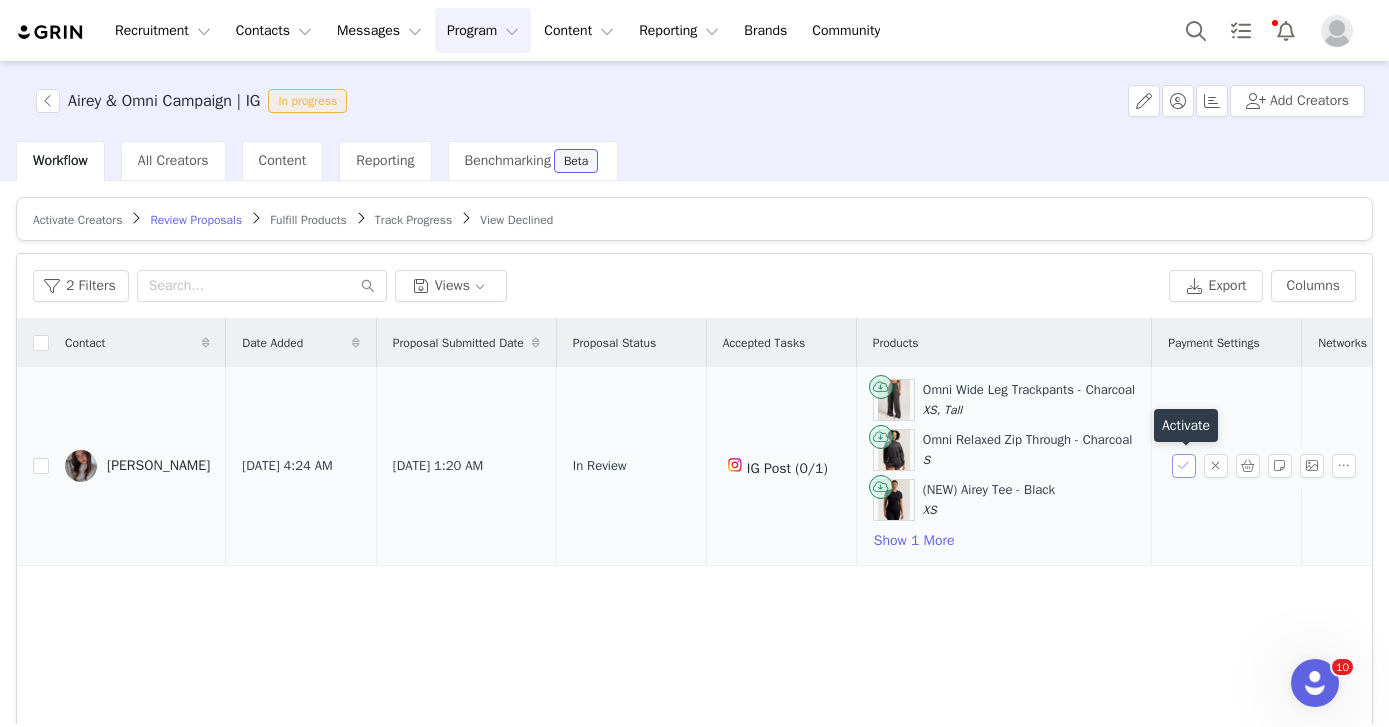 click at bounding box center [1184, 466] 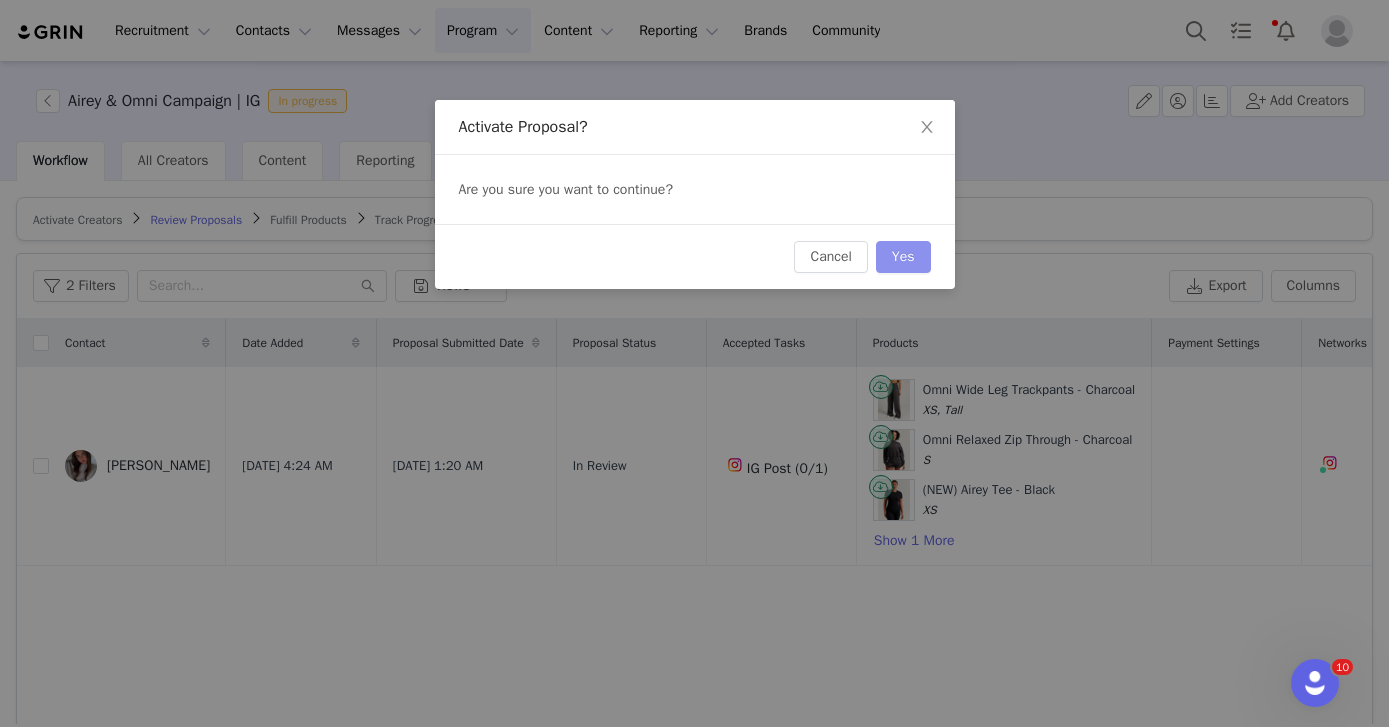 click on "Yes" at bounding box center [903, 257] 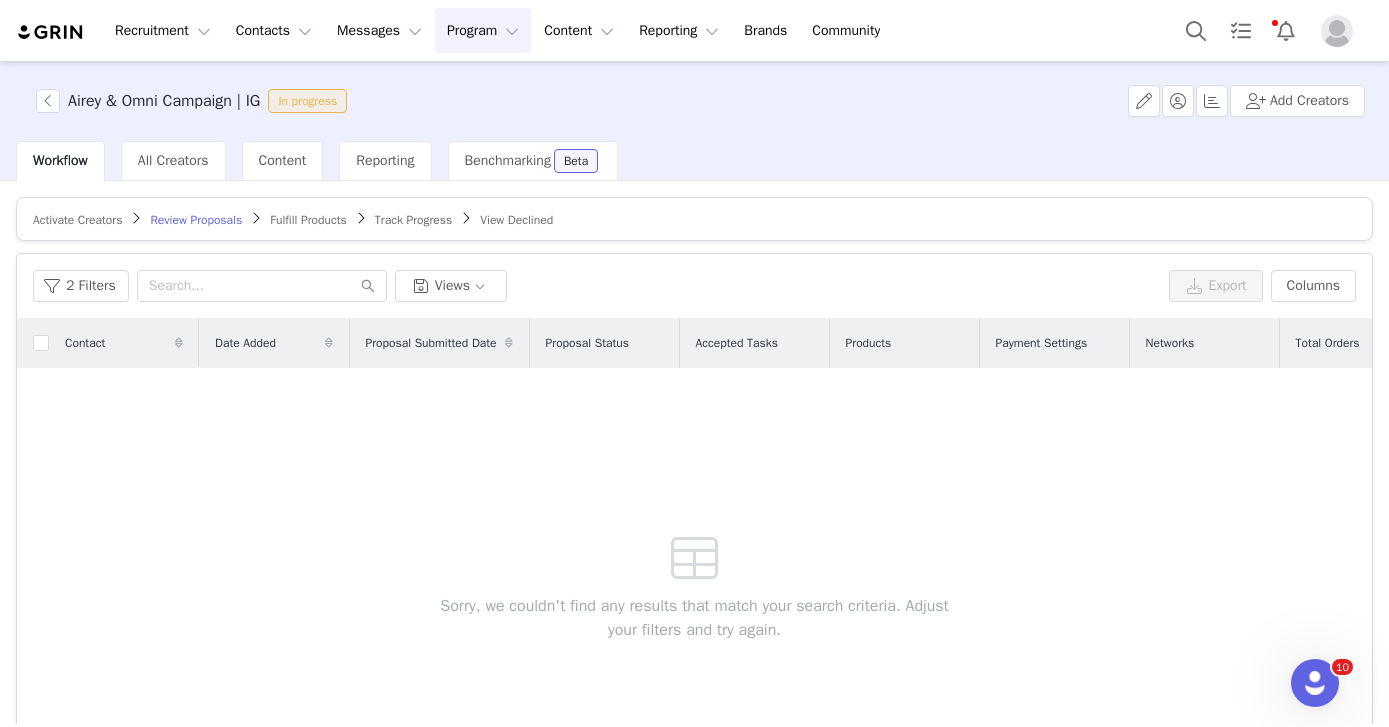 click on "Fulfill Products" at bounding box center [308, 220] 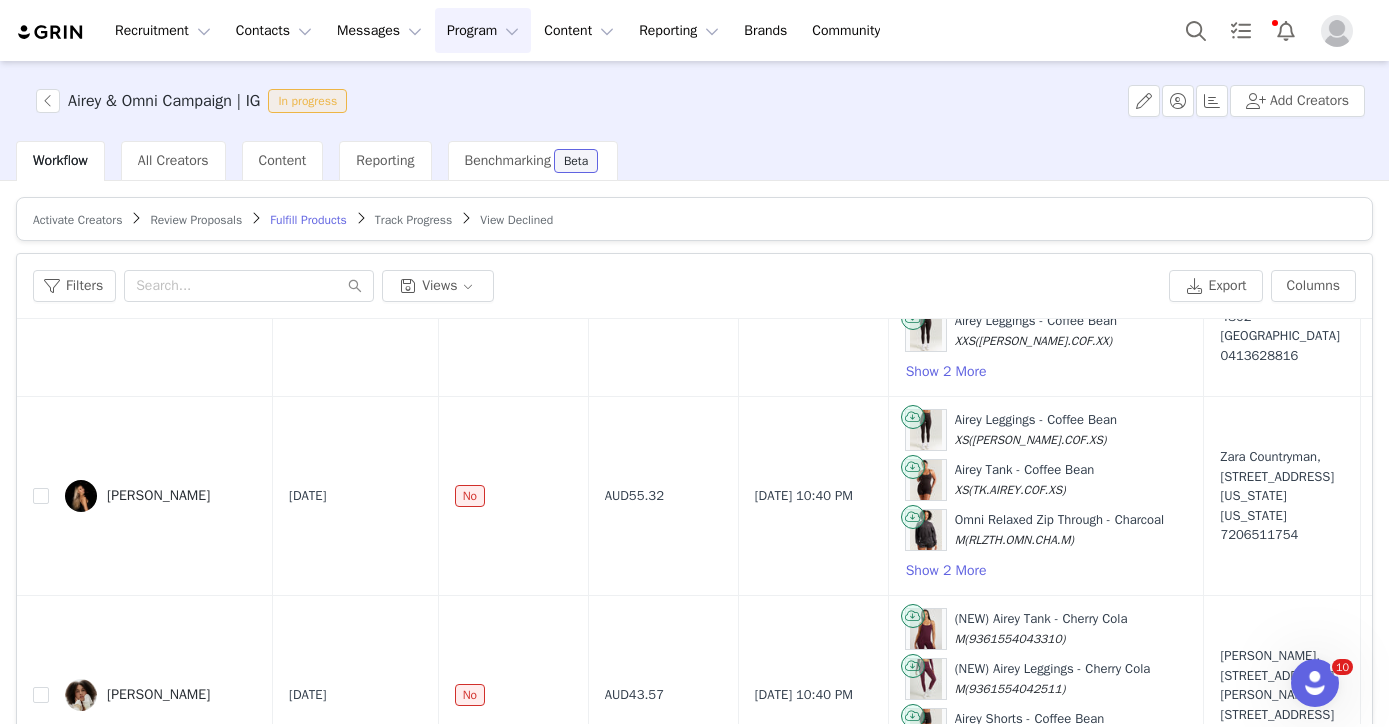 scroll, scrollTop: 0, scrollLeft: 0, axis: both 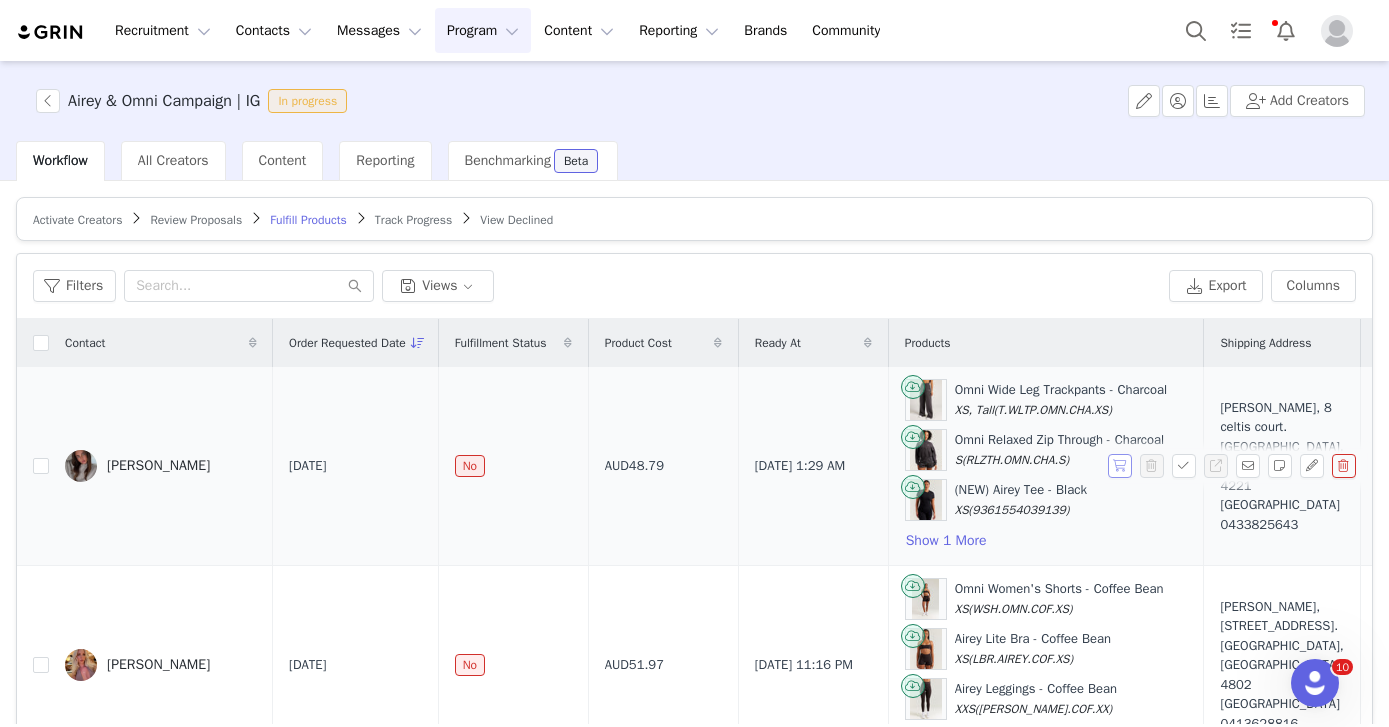 click at bounding box center (1120, 466) 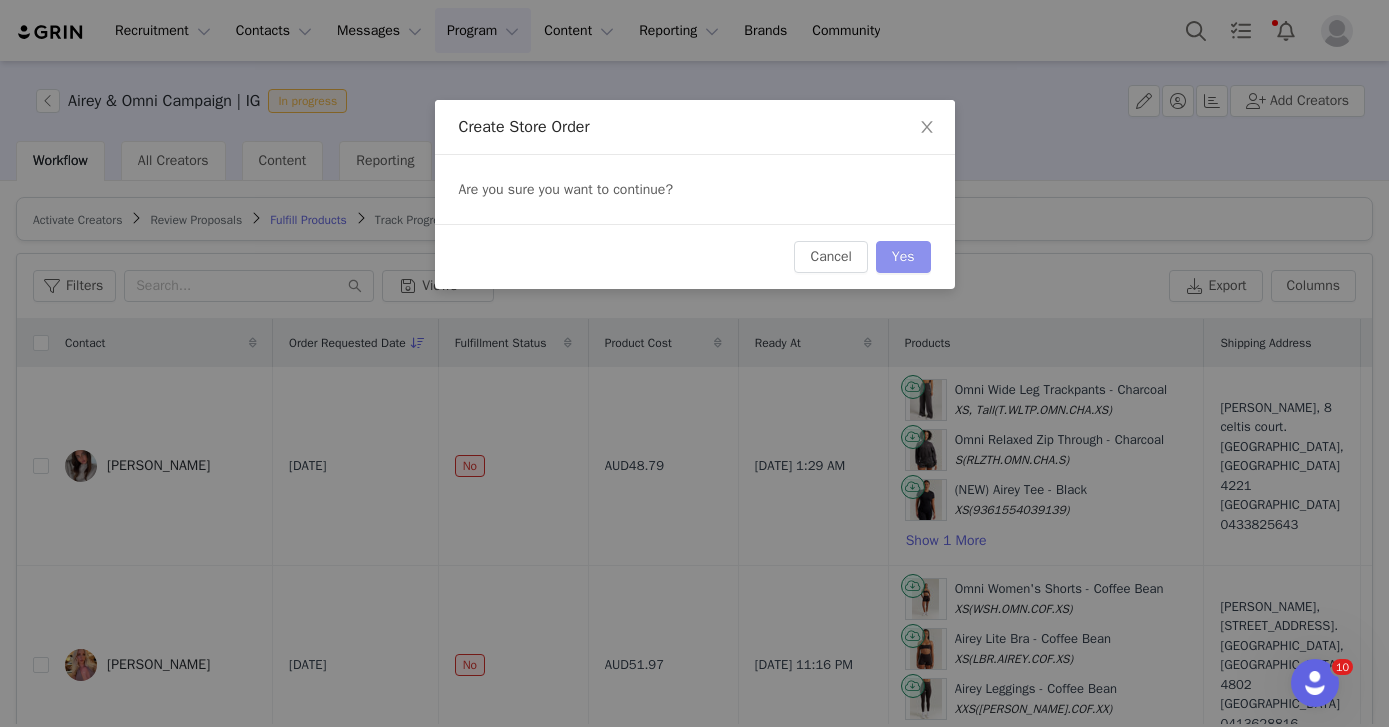 click on "Yes" at bounding box center (903, 257) 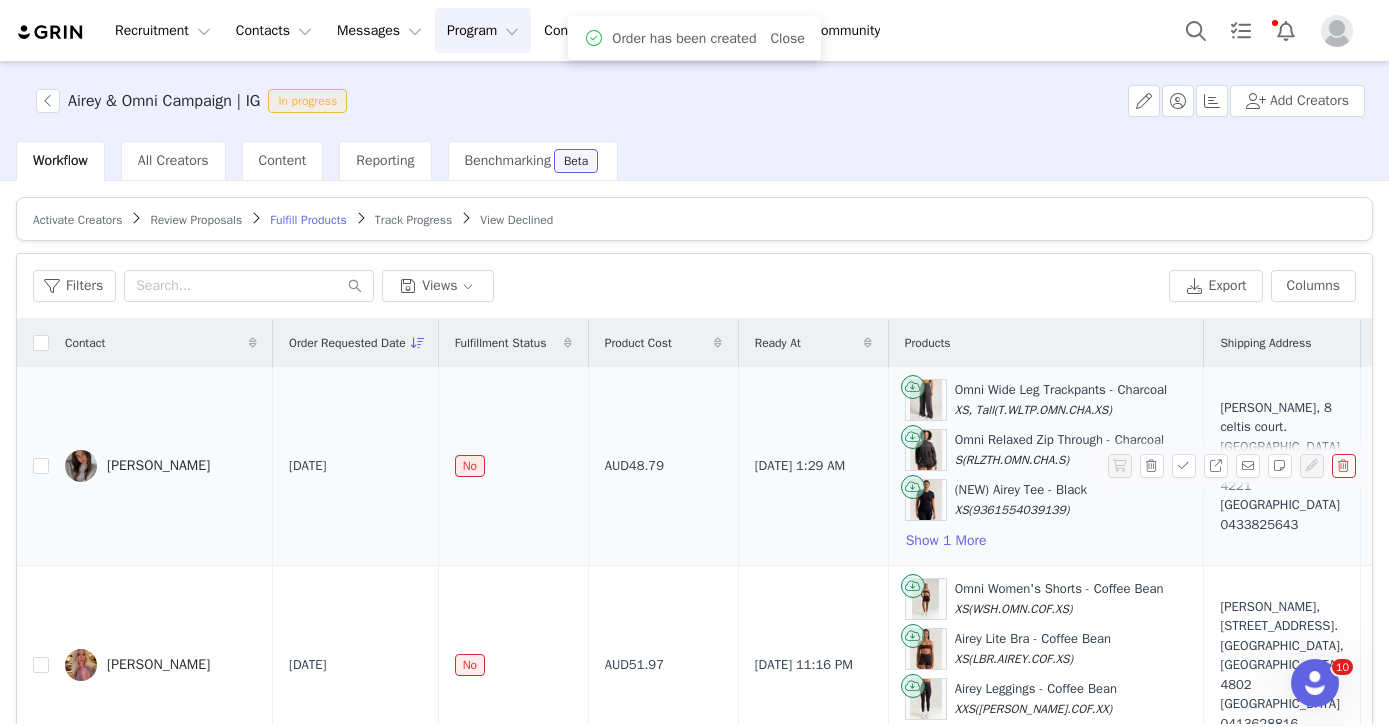 click on "WILLOW SCOTT" at bounding box center [158, 466] 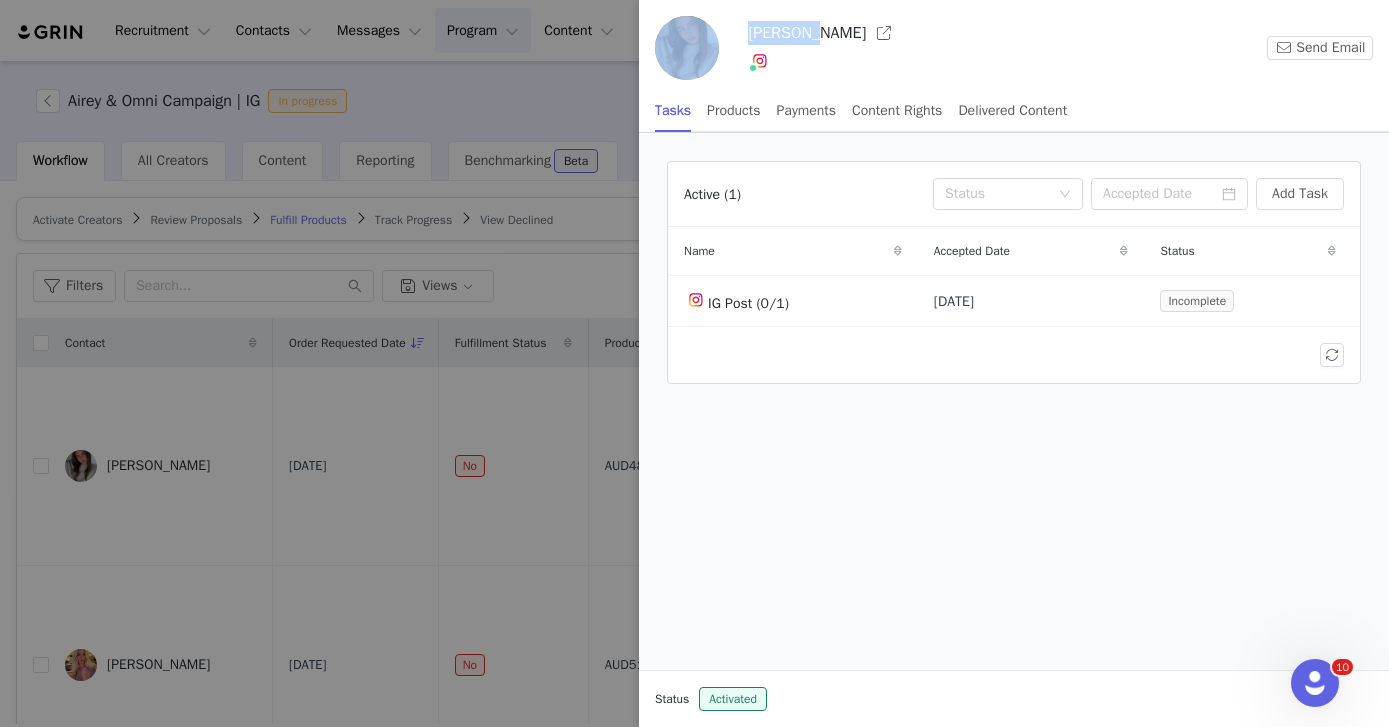 drag, startPoint x: 195, startPoint y: 462, endPoint x: 796, endPoint y: 26, distance: 742.4938 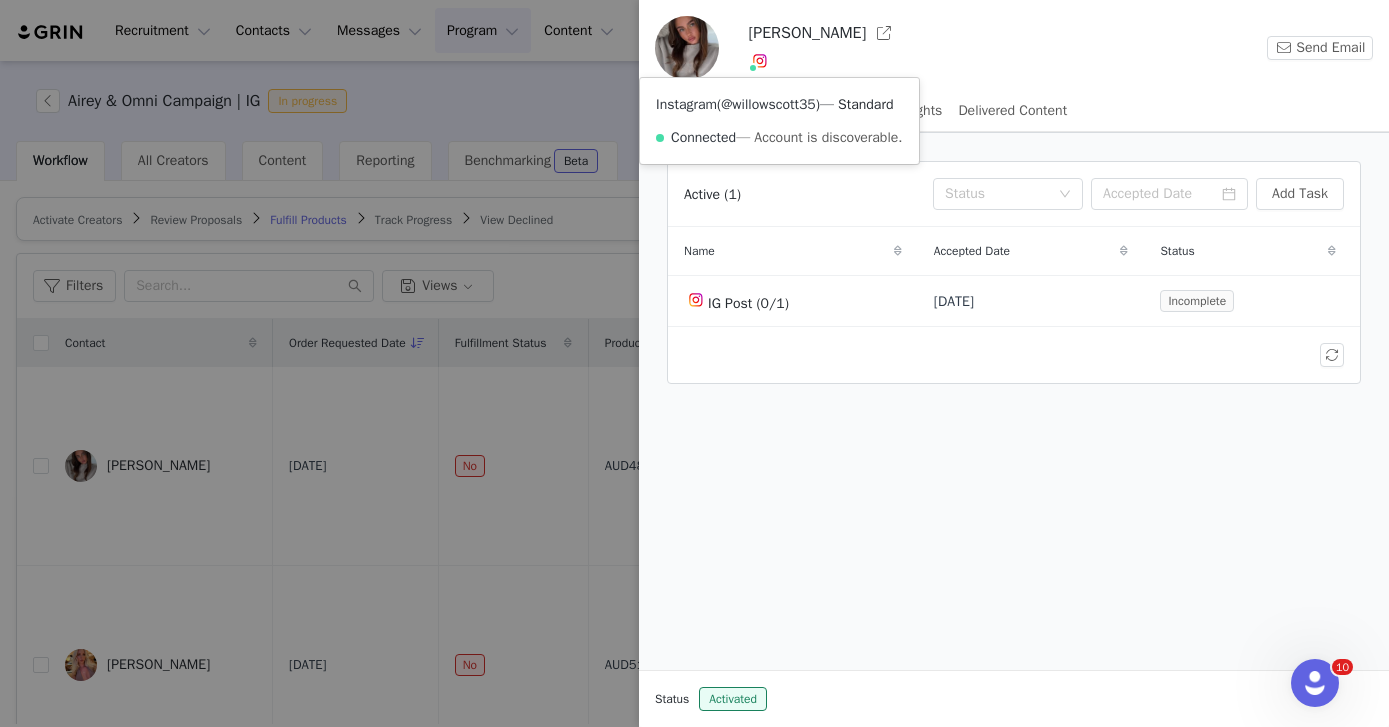 click on "@willowscott35" at bounding box center [768, 104] 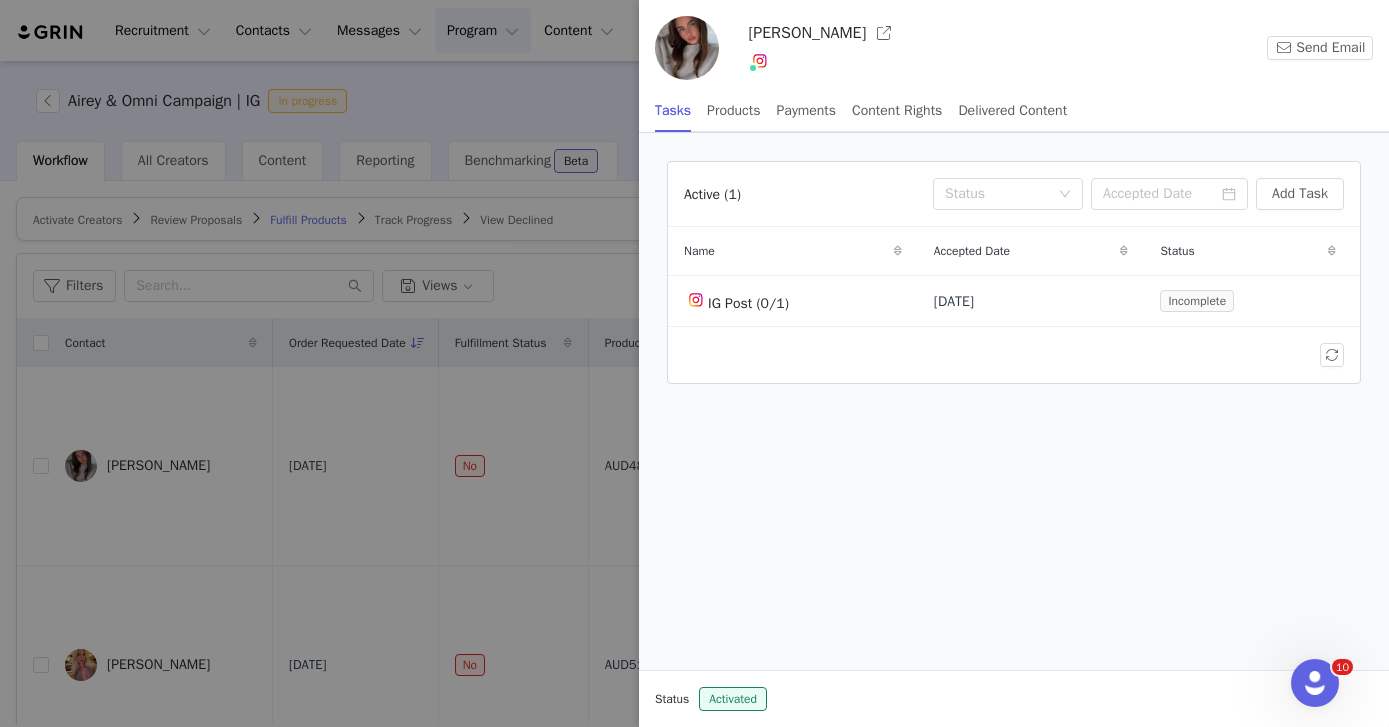 click at bounding box center [694, 363] 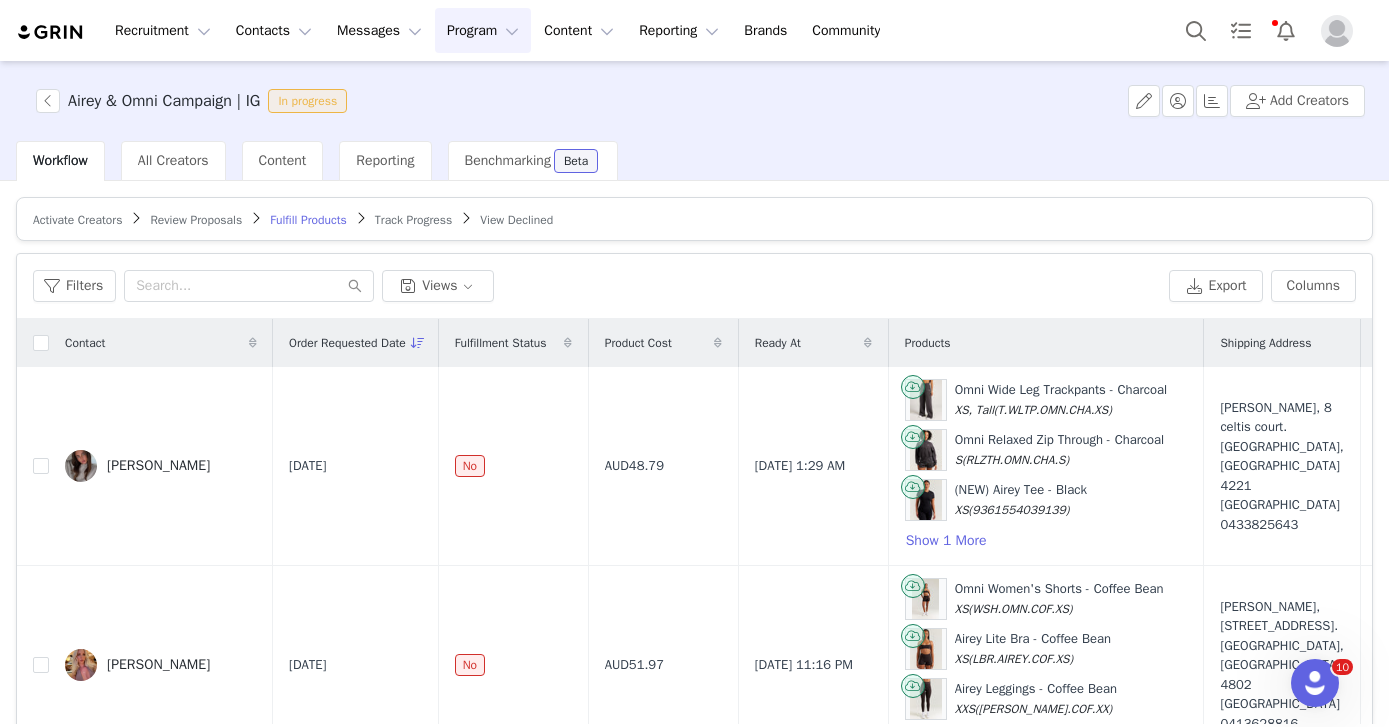 click on "Program Program" at bounding box center (483, 30) 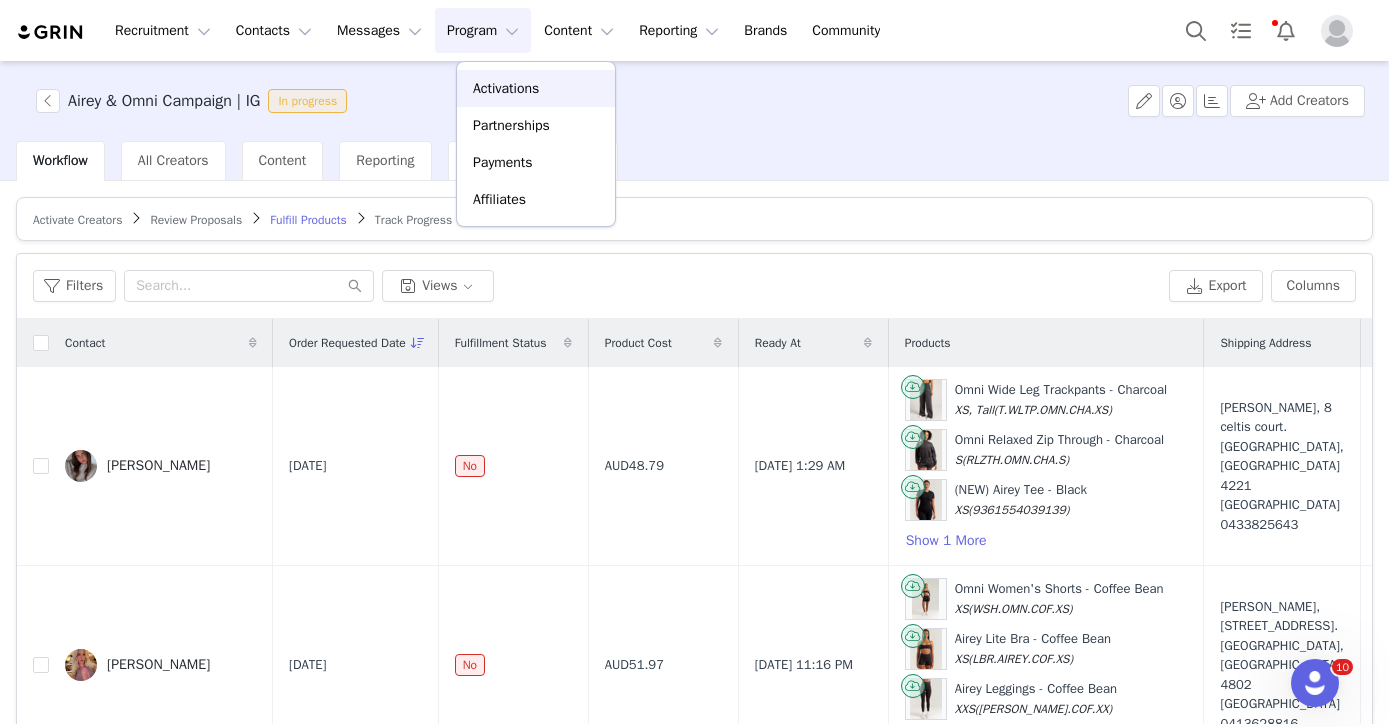 click on "Activations" at bounding box center [506, 88] 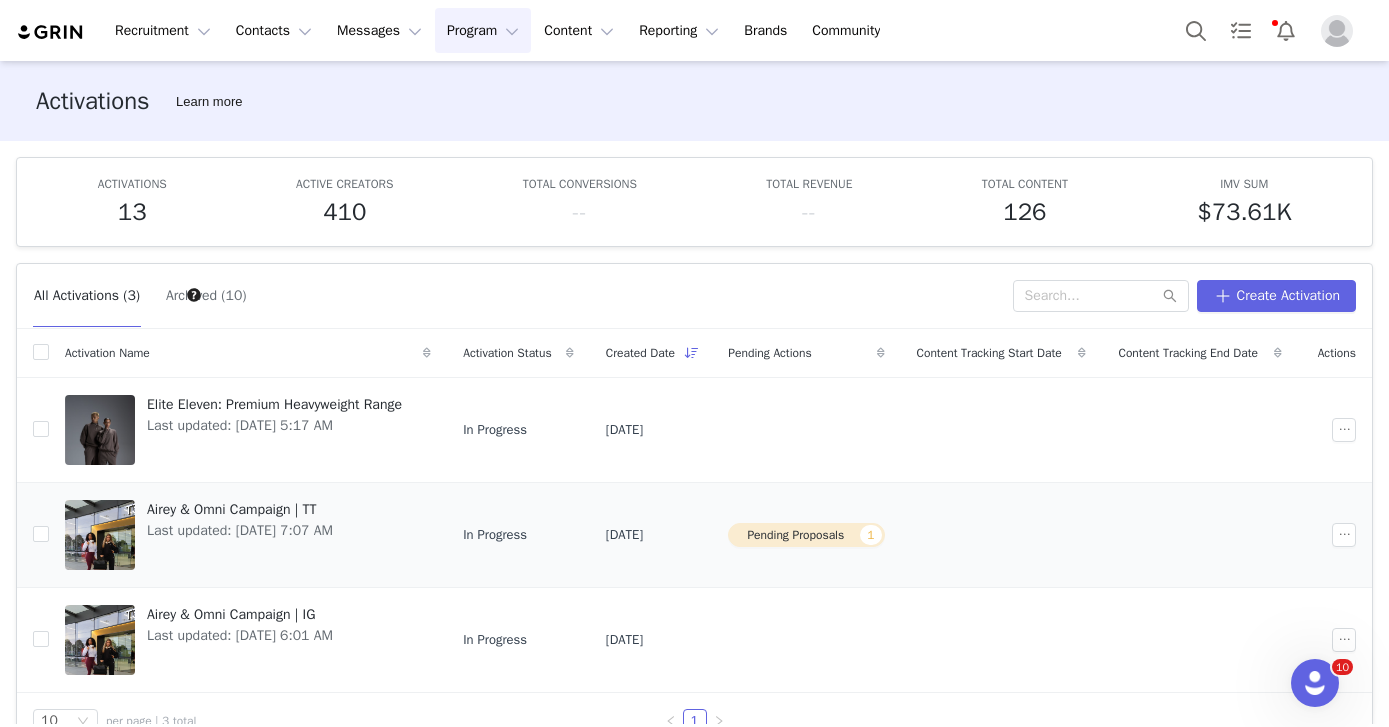 click on "Pending Proposals 1" at bounding box center [806, 535] 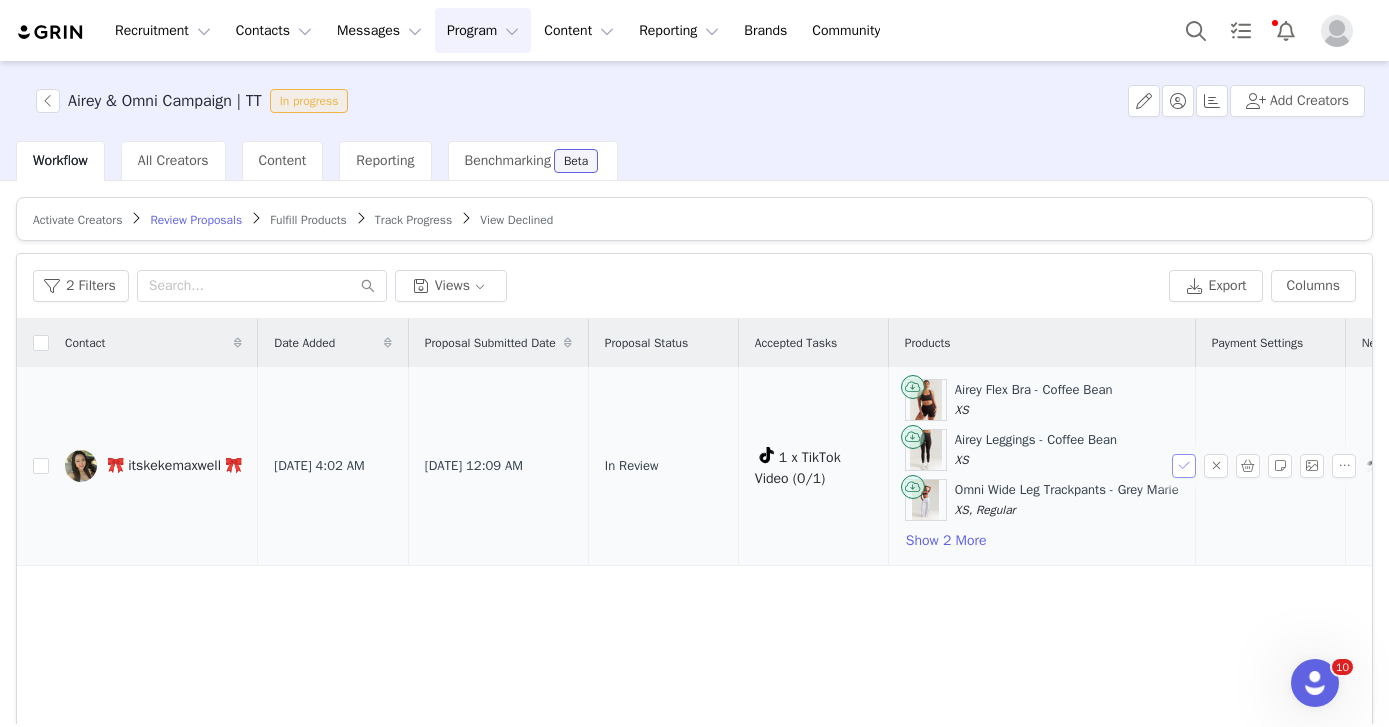 click at bounding box center [1184, 466] 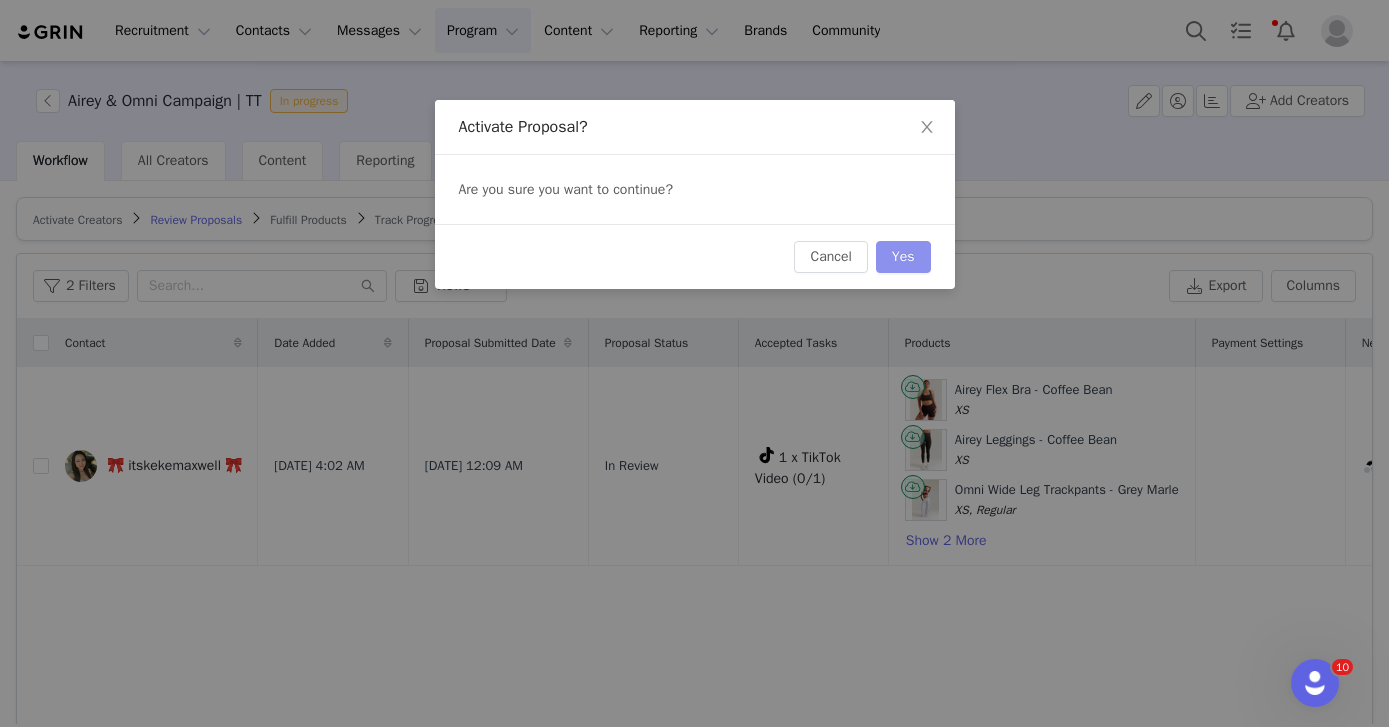 click on "Yes" at bounding box center (903, 257) 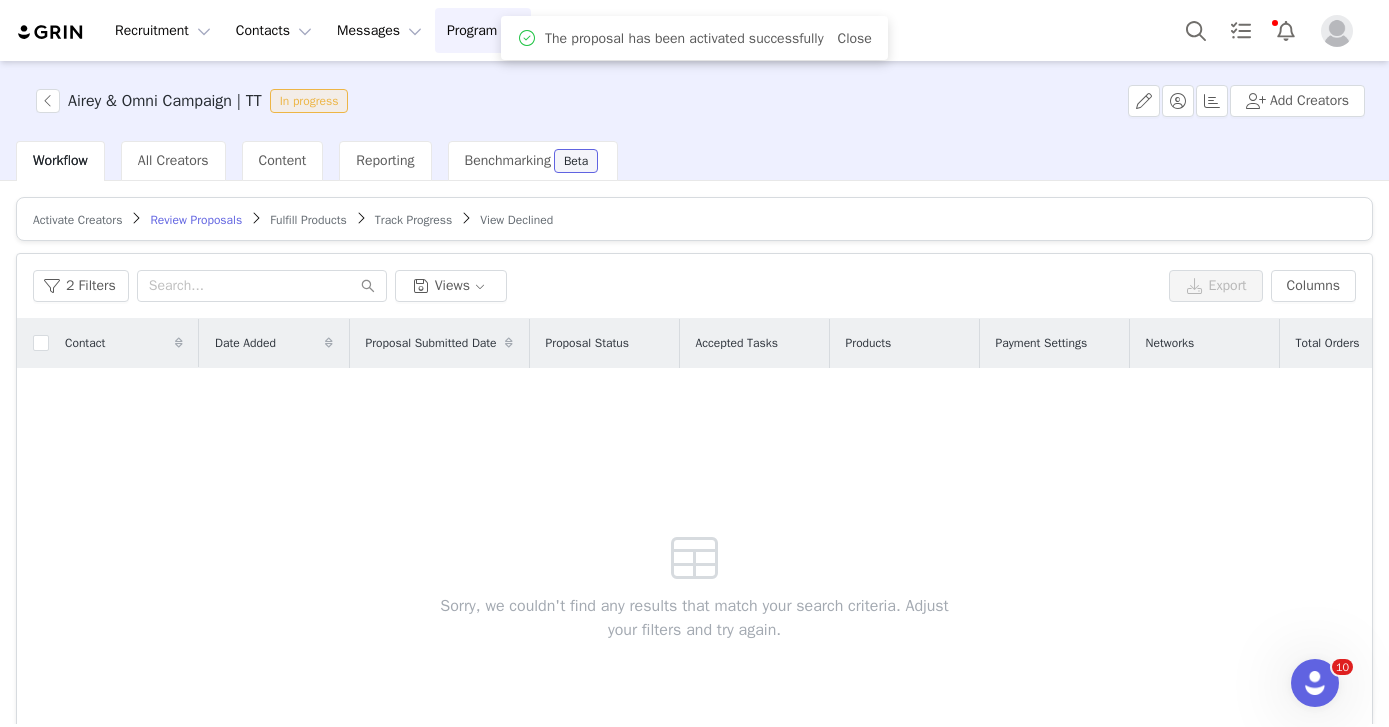 click on "Fulfill Products" at bounding box center (308, 220) 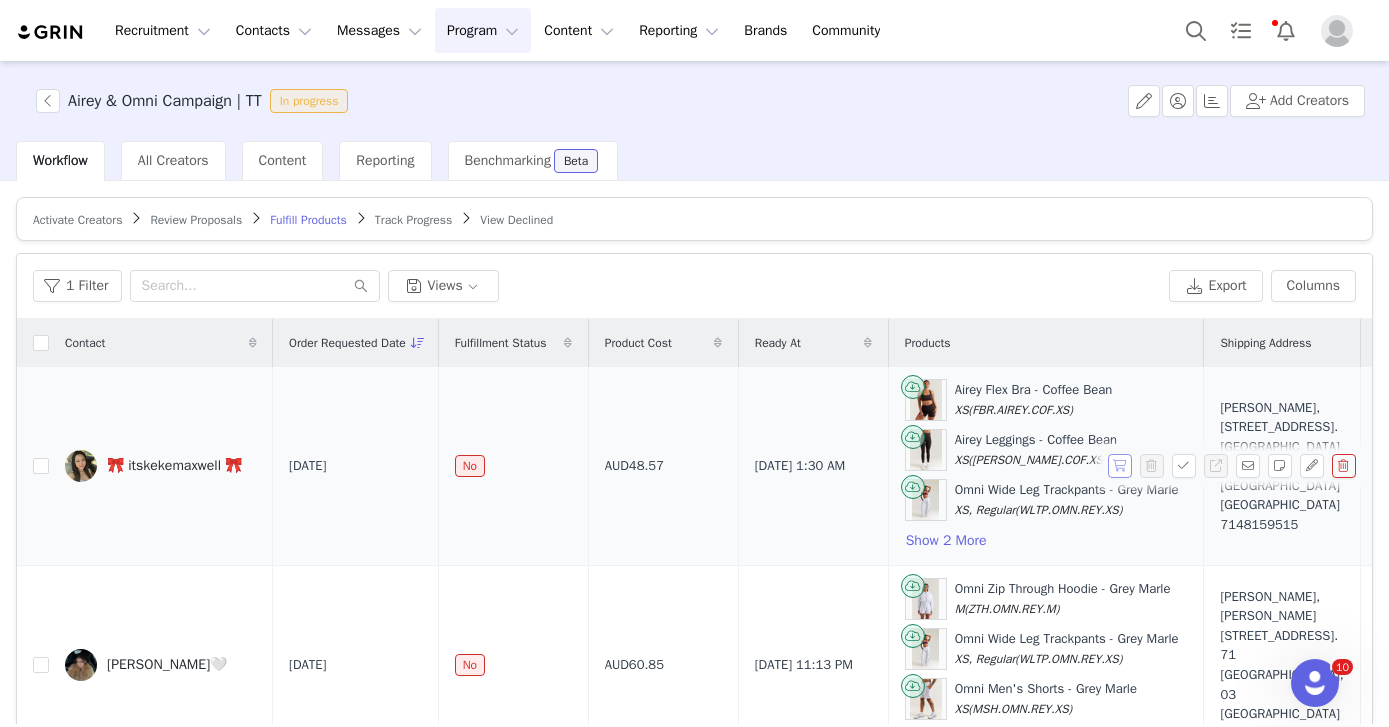 click at bounding box center [1120, 466] 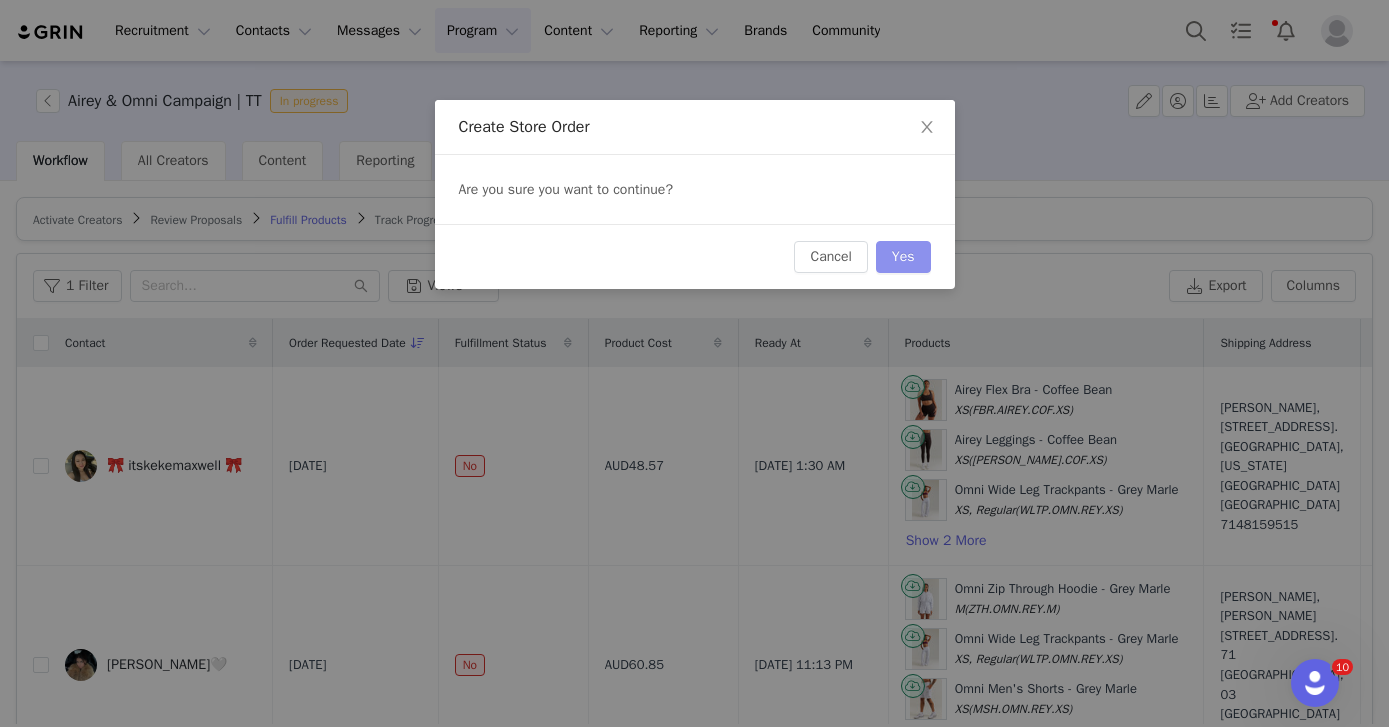 click on "Yes" at bounding box center [903, 257] 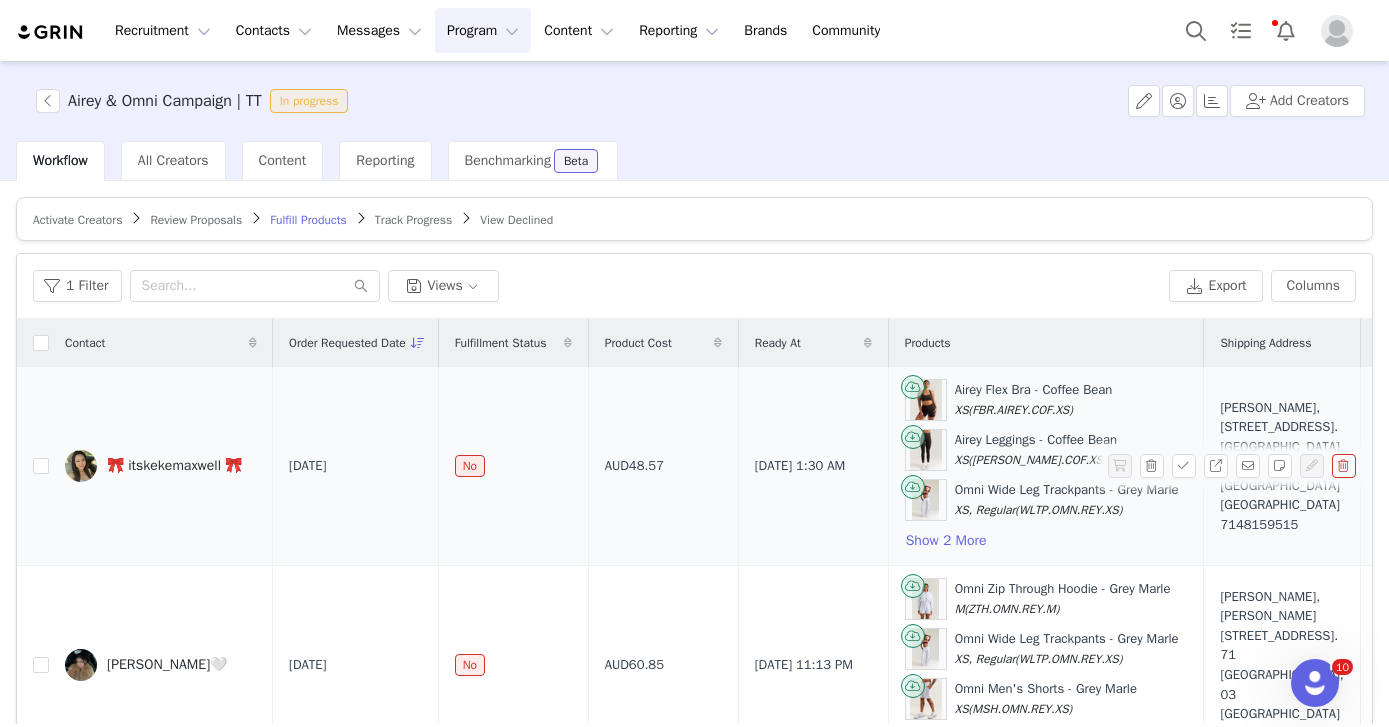 click on "🎀 itskekemaxwell 🎀" at bounding box center [174, 466] 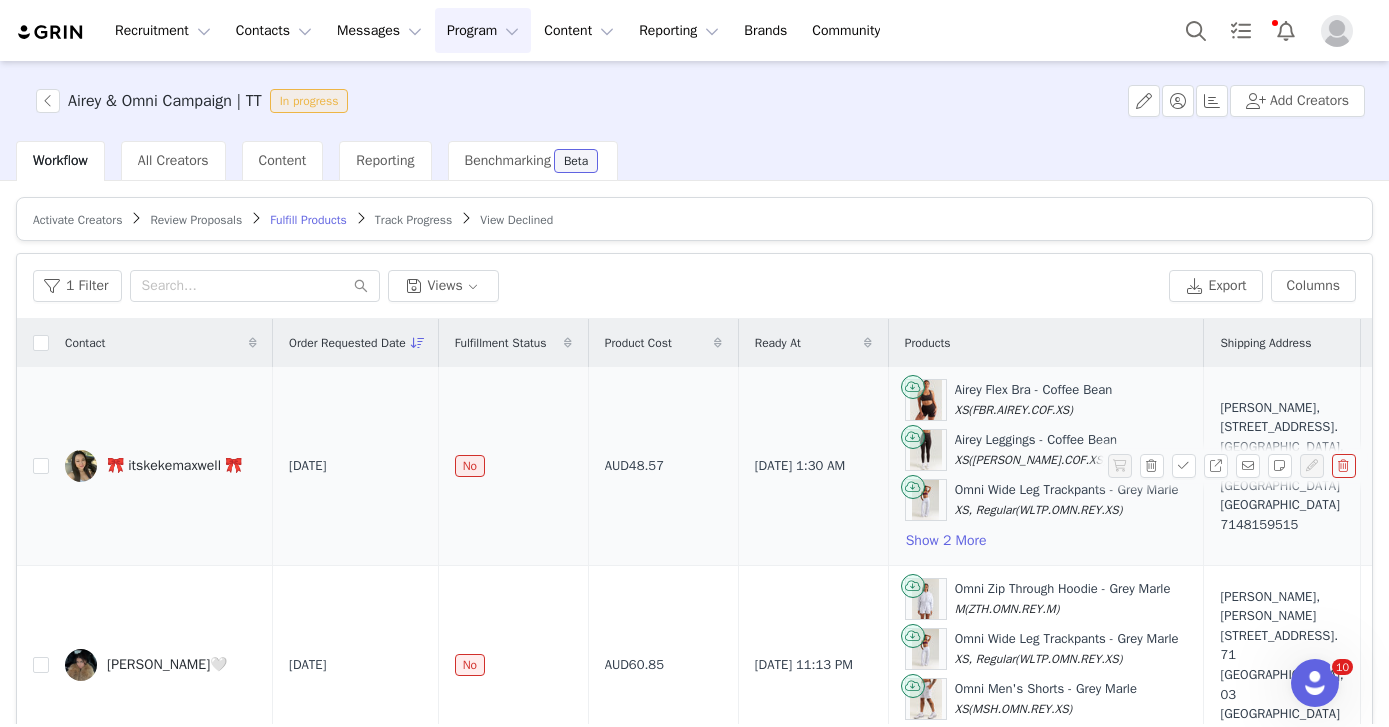 click on "🎀 itskekemaxwell 🎀" at bounding box center [174, 466] 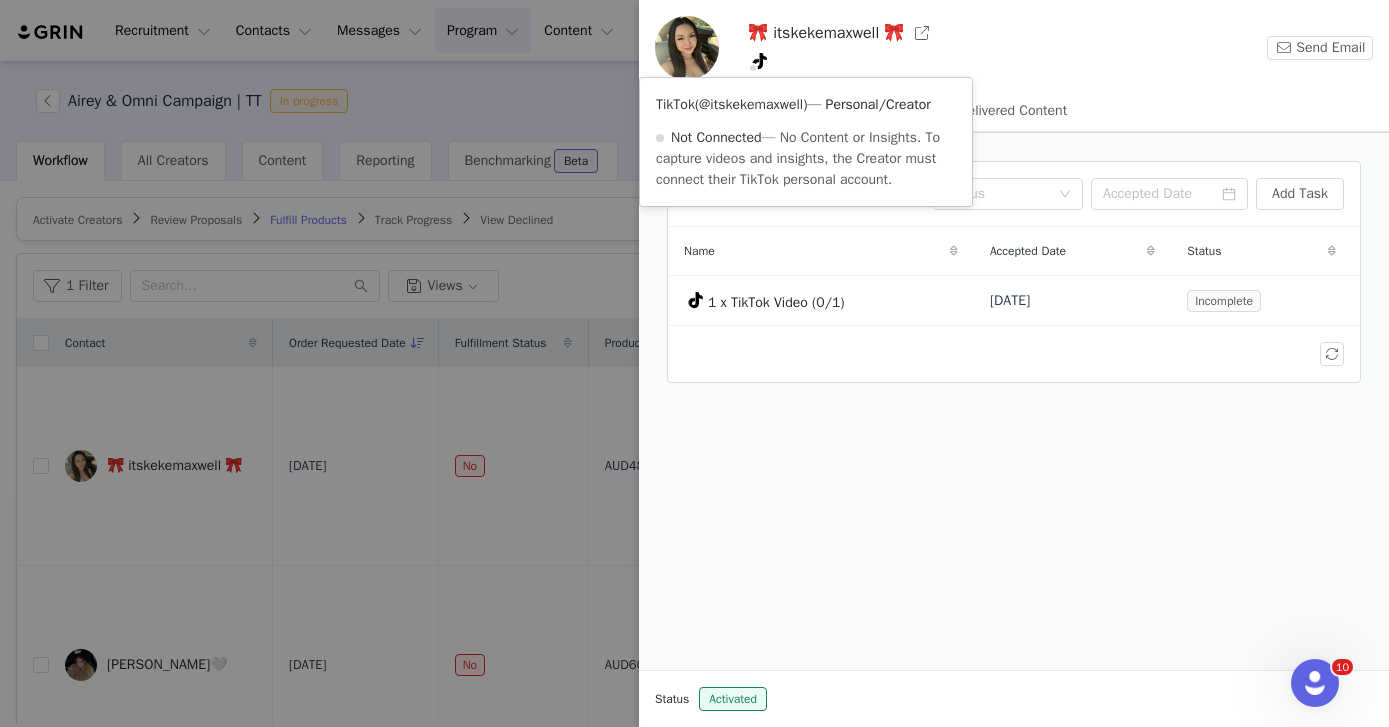 click on "@itskekemaxwell" at bounding box center [751, 104] 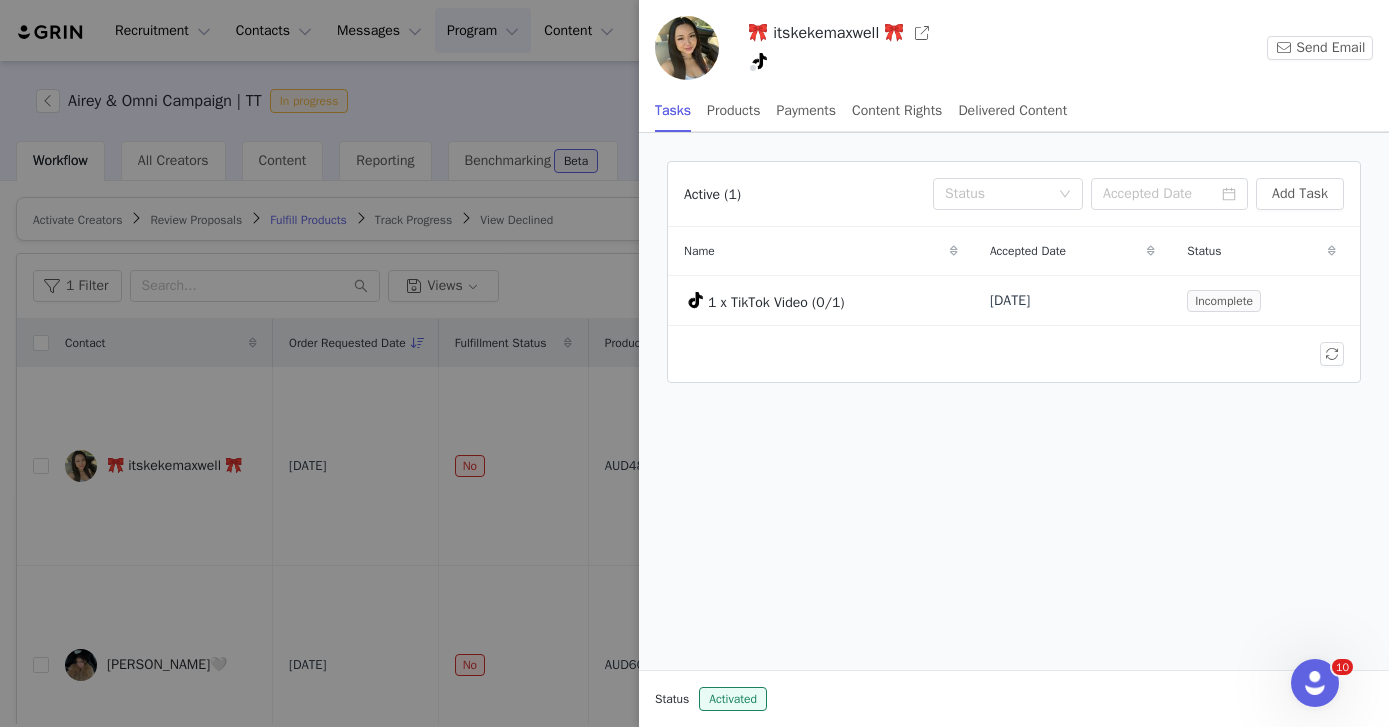 click at bounding box center (694, 363) 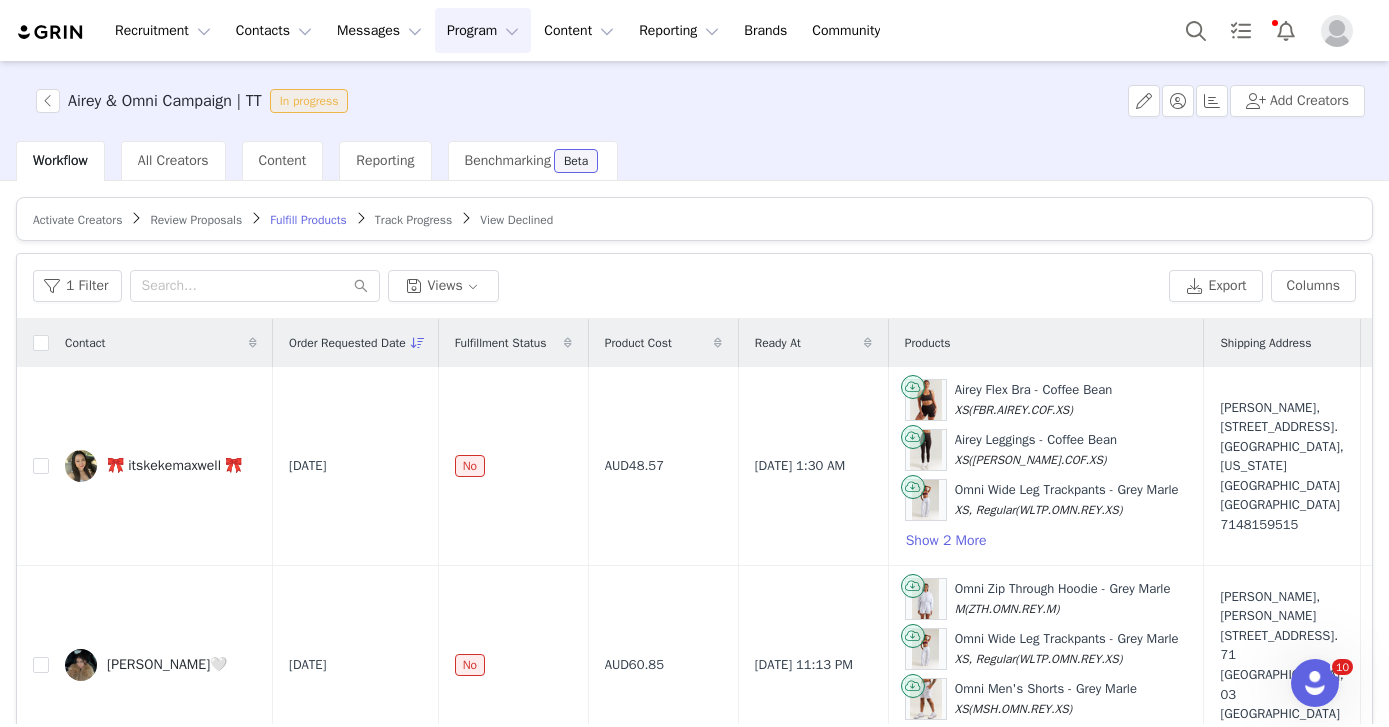 click on "Program Program" at bounding box center [483, 30] 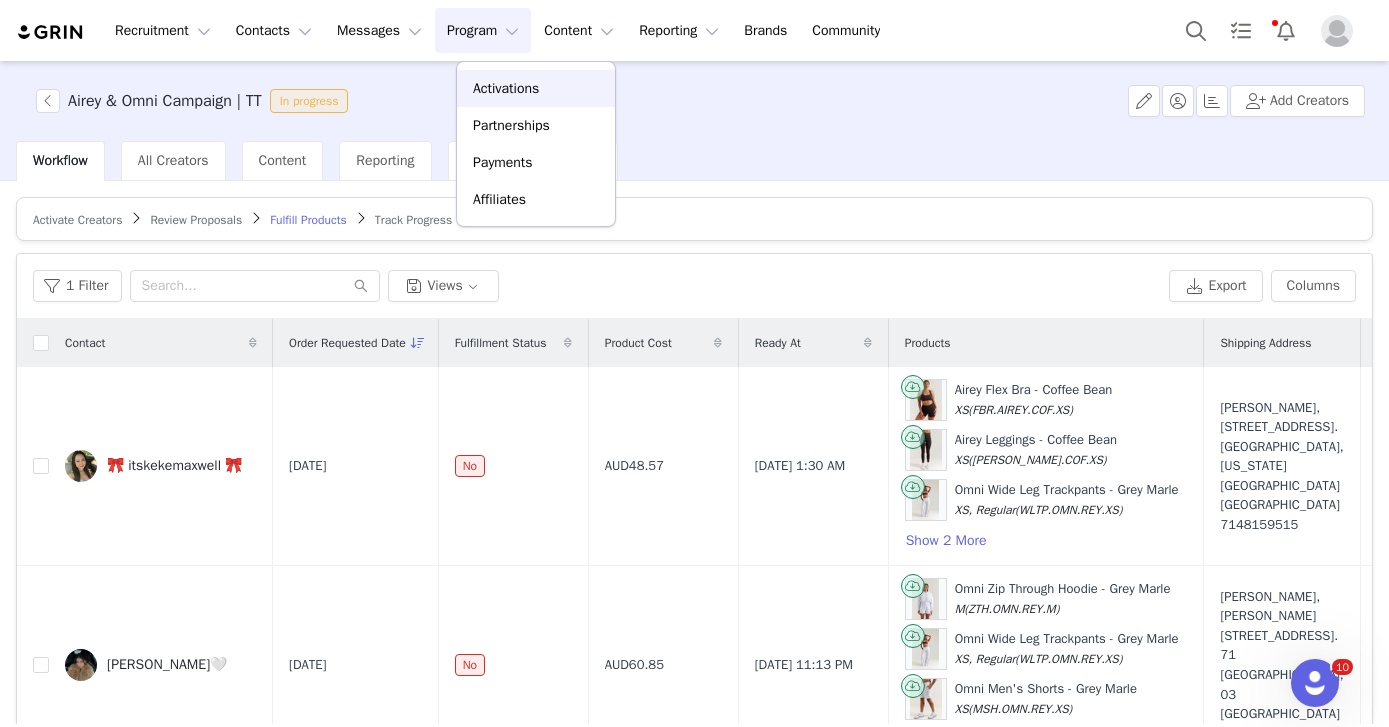 click on "Activations" at bounding box center [536, 88] 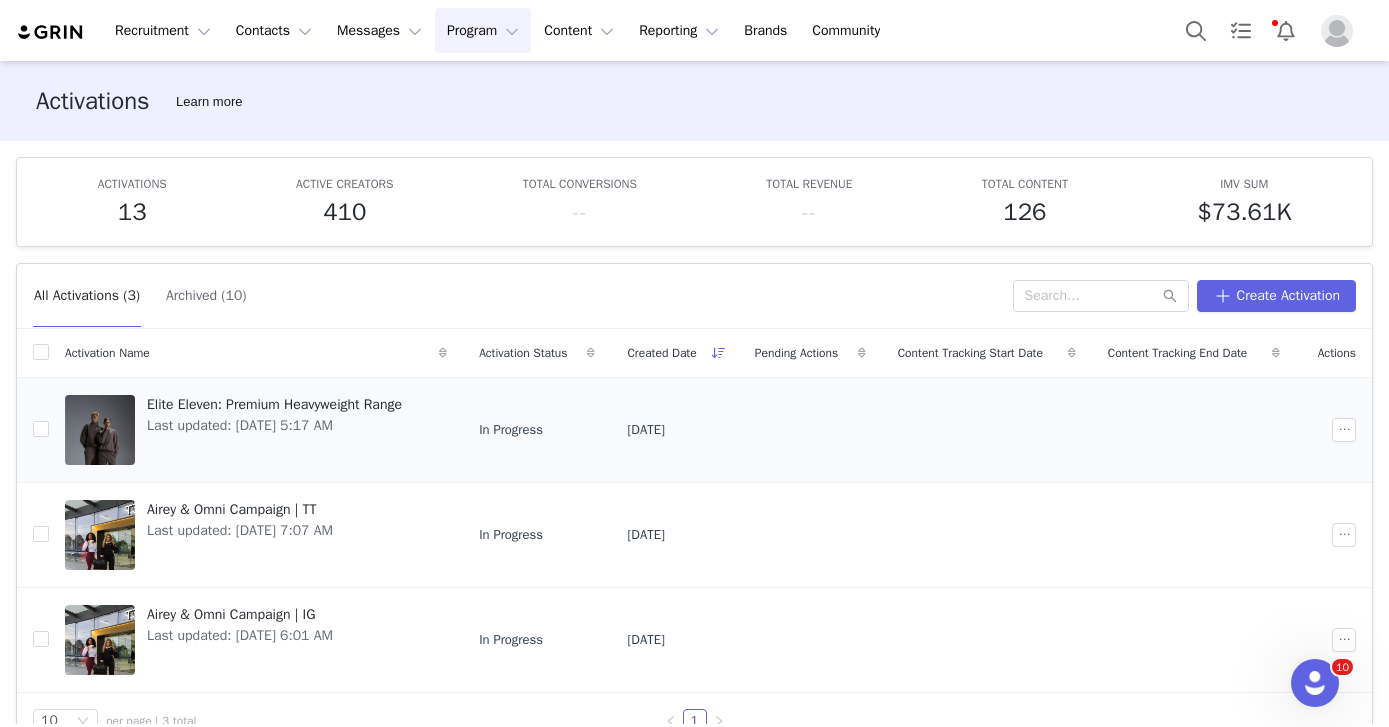 scroll, scrollTop: 41, scrollLeft: 0, axis: vertical 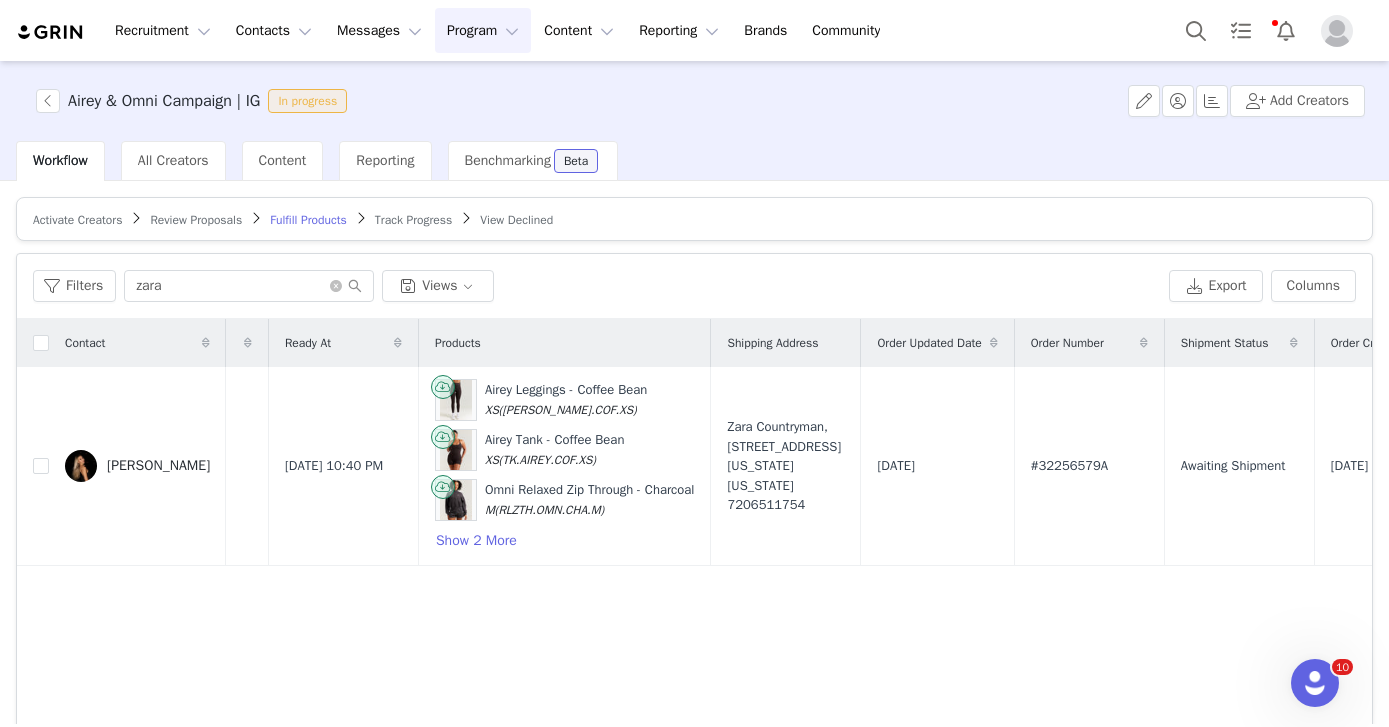 click on "Program Program" at bounding box center (483, 30) 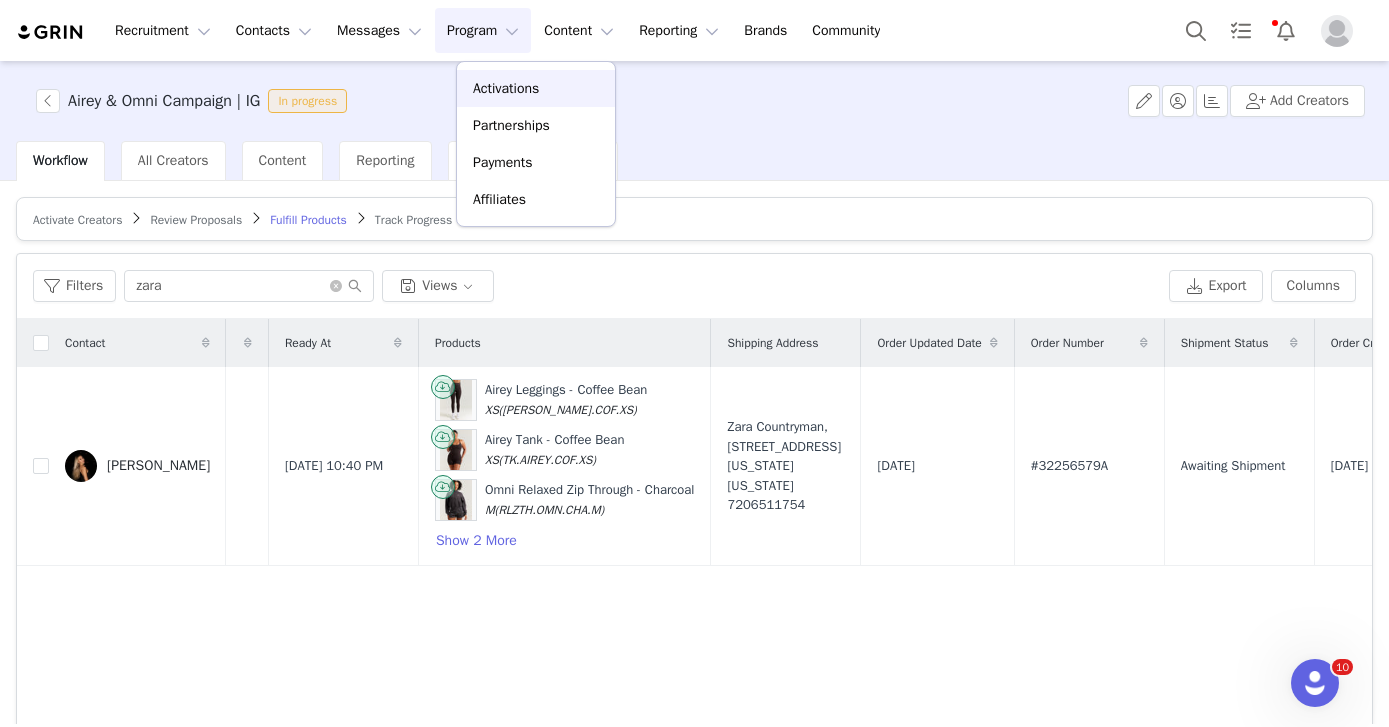 click on "Activations" at bounding box center (536, 88) 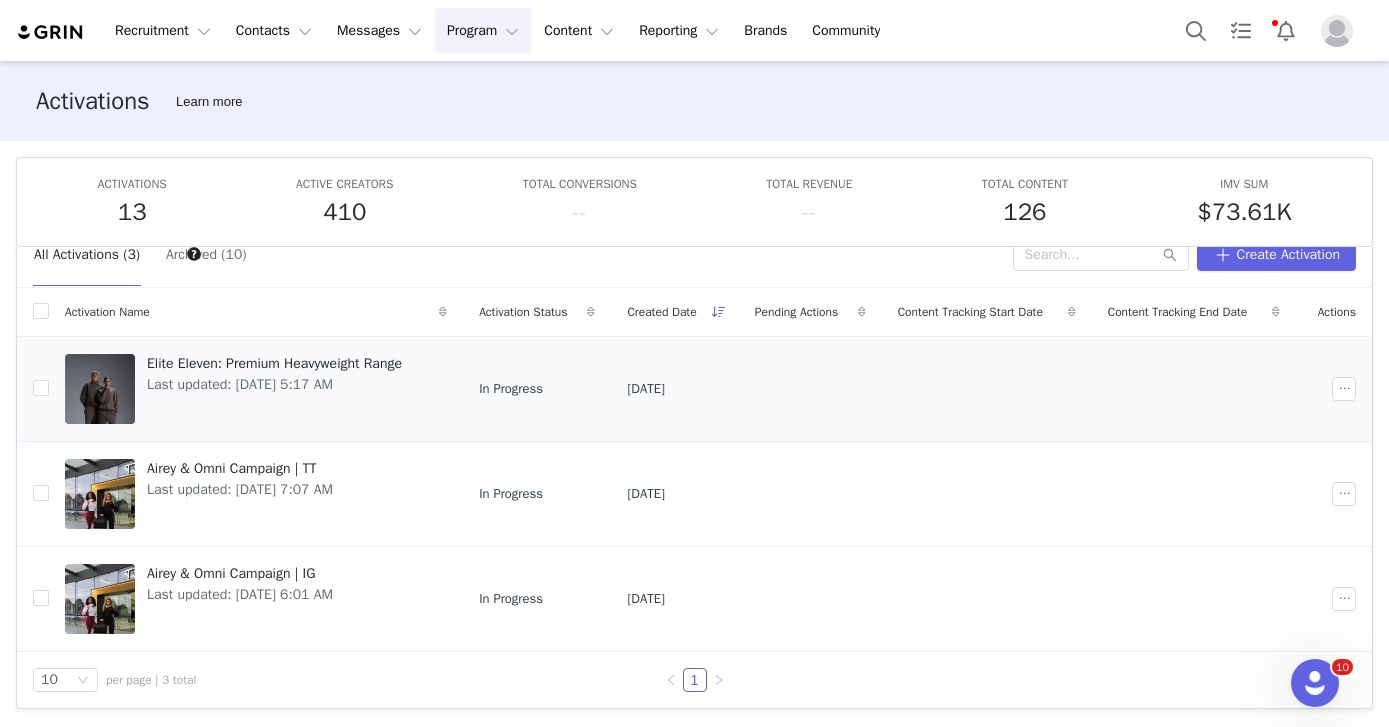 scroll, scrollTop: 0, scrollLeft: 0, axis: both 